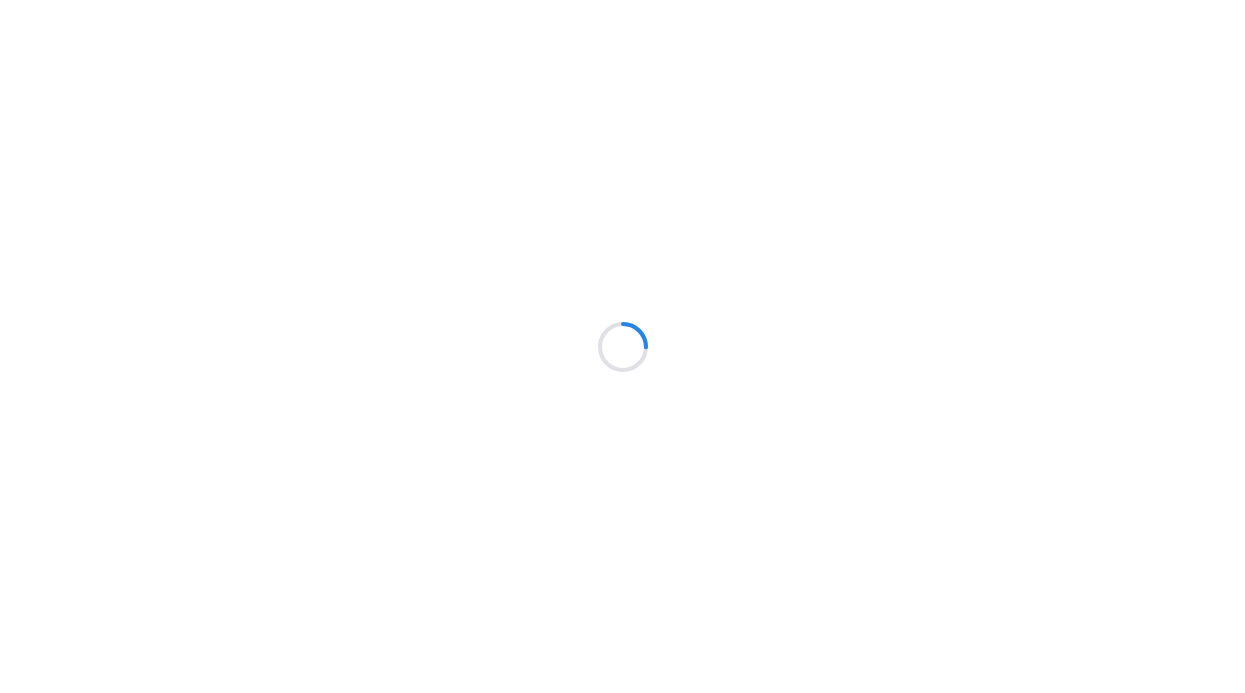 scroll, scrollTop: 0, scrollLeft: 0, axis: both 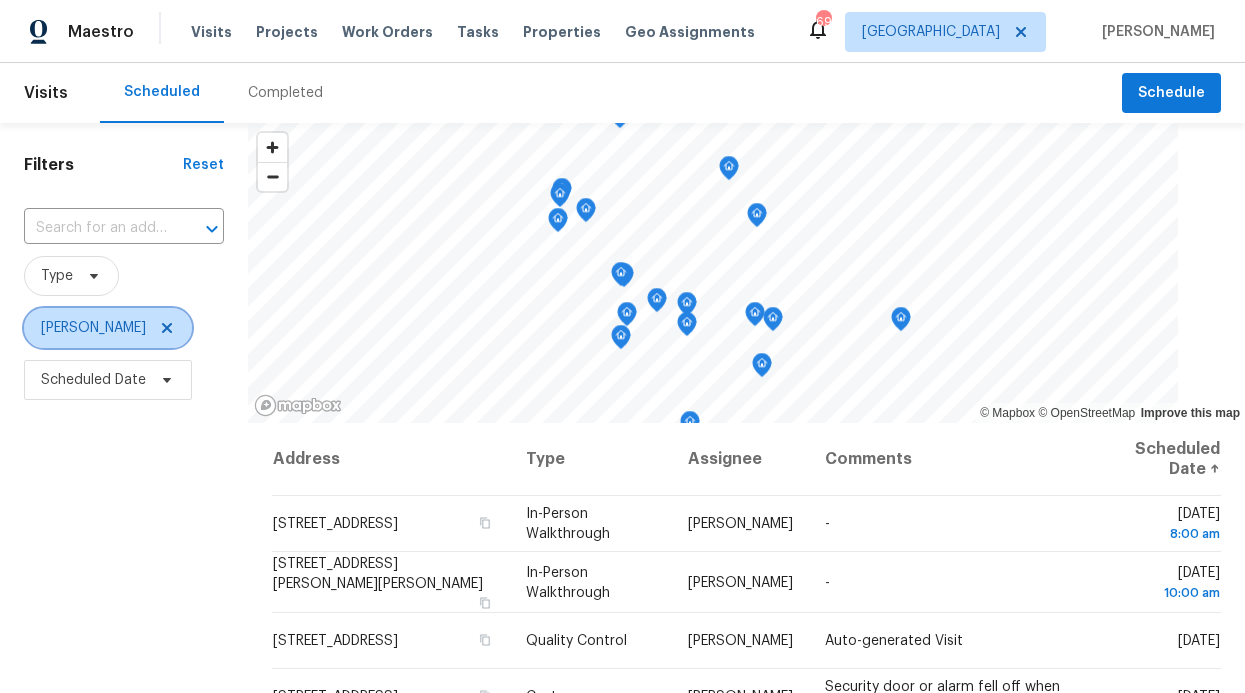 click 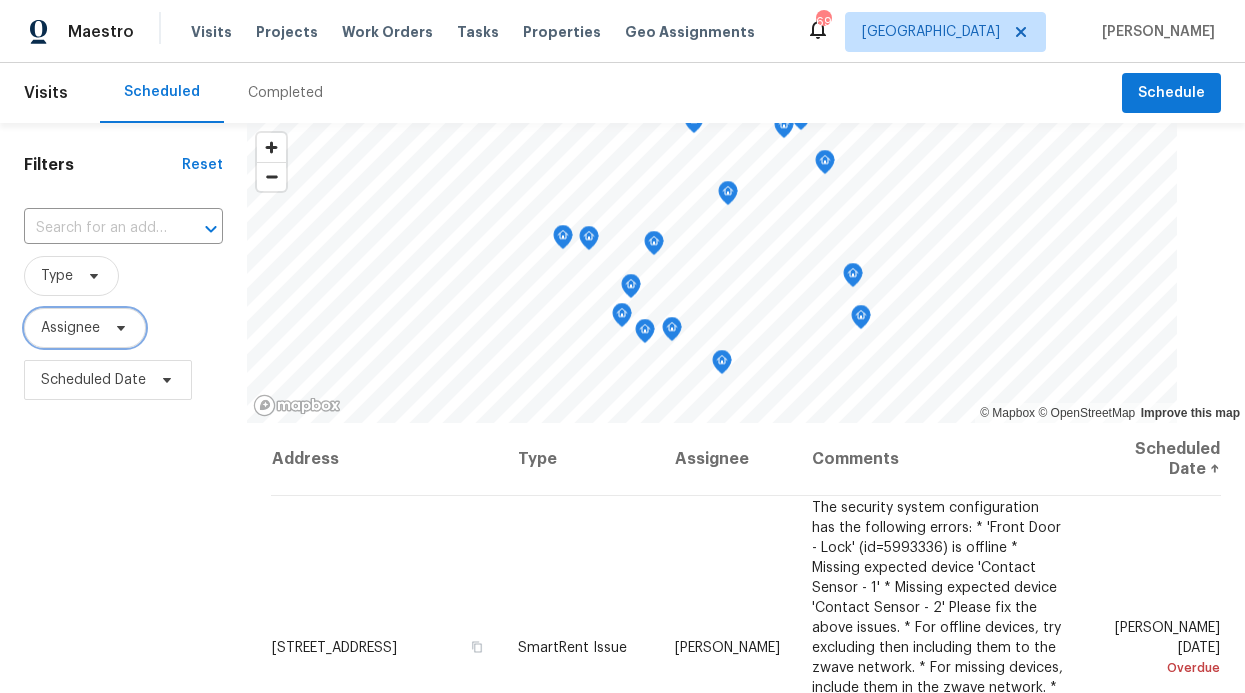 click on "Assignee" at bounding box center [85, 328] 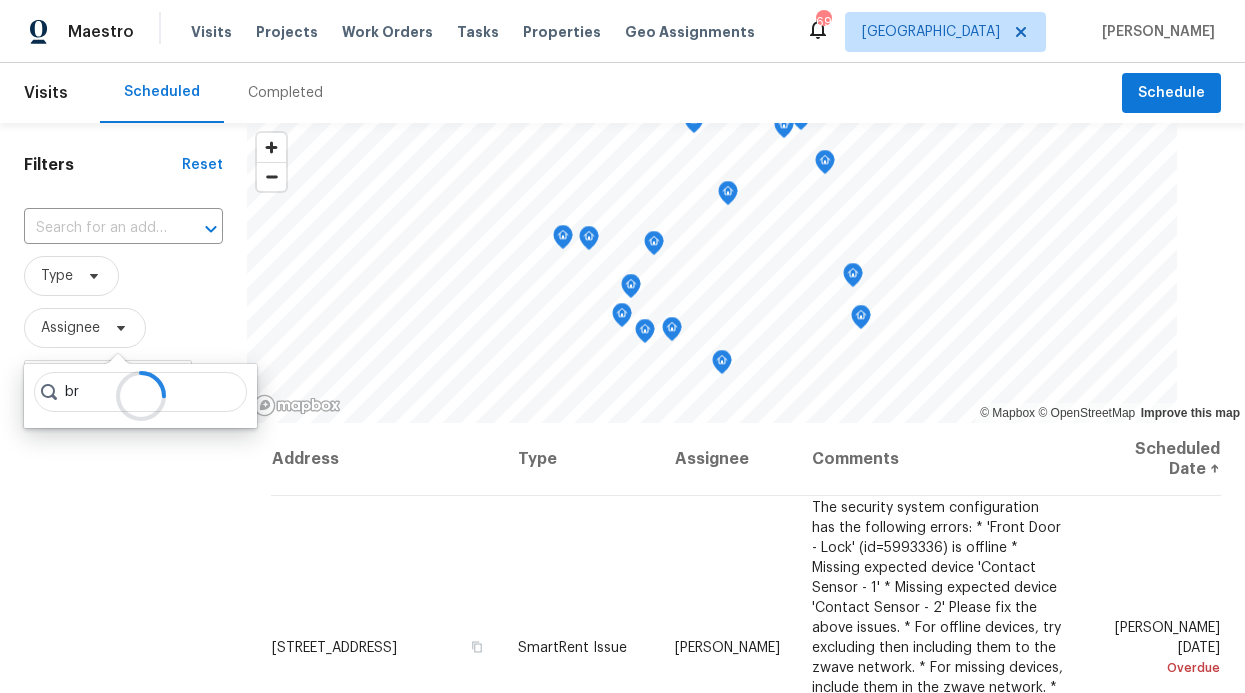 type on "b" 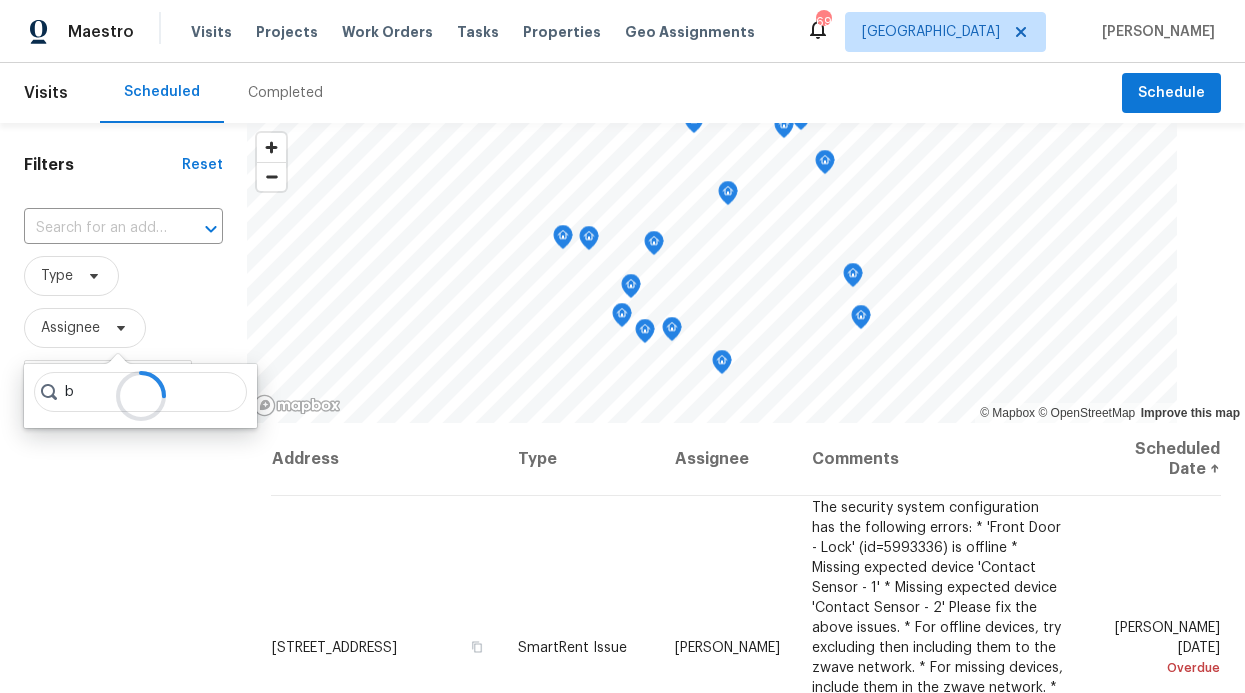 type 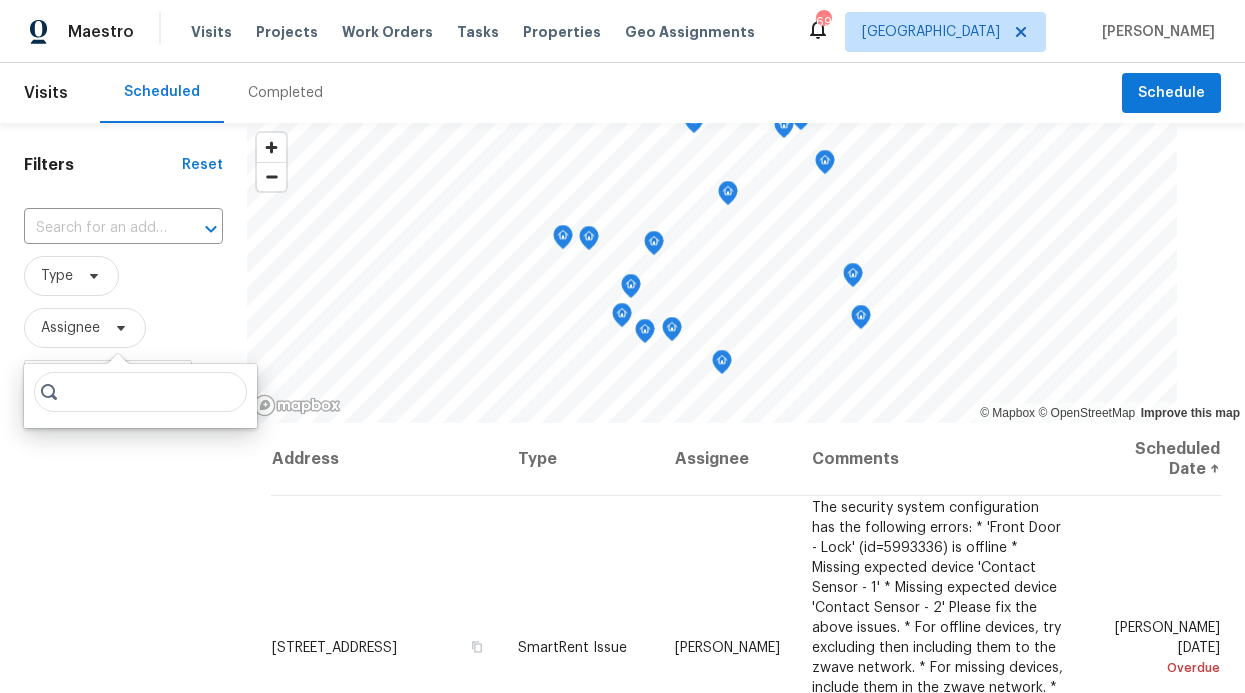 click on "Filters Reset ​ Type Assignee Scheduled Date" at bounding box center (123, 550) 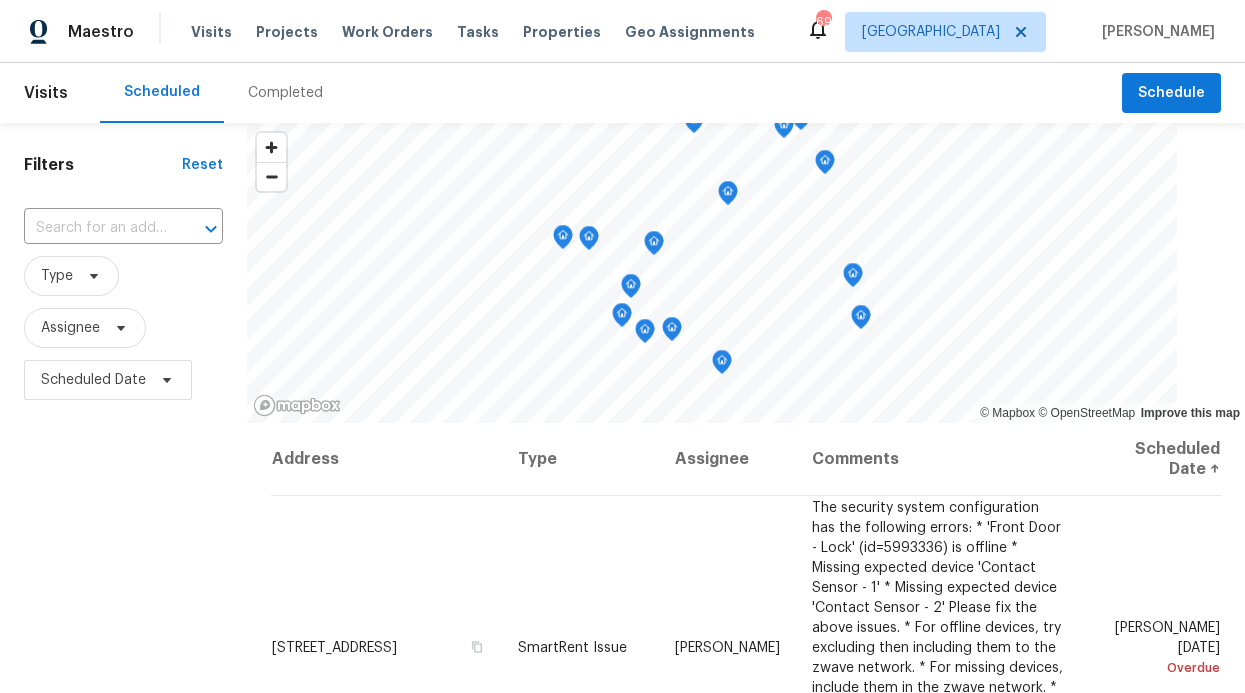 click on "Type" at bounding box center (123, 276) 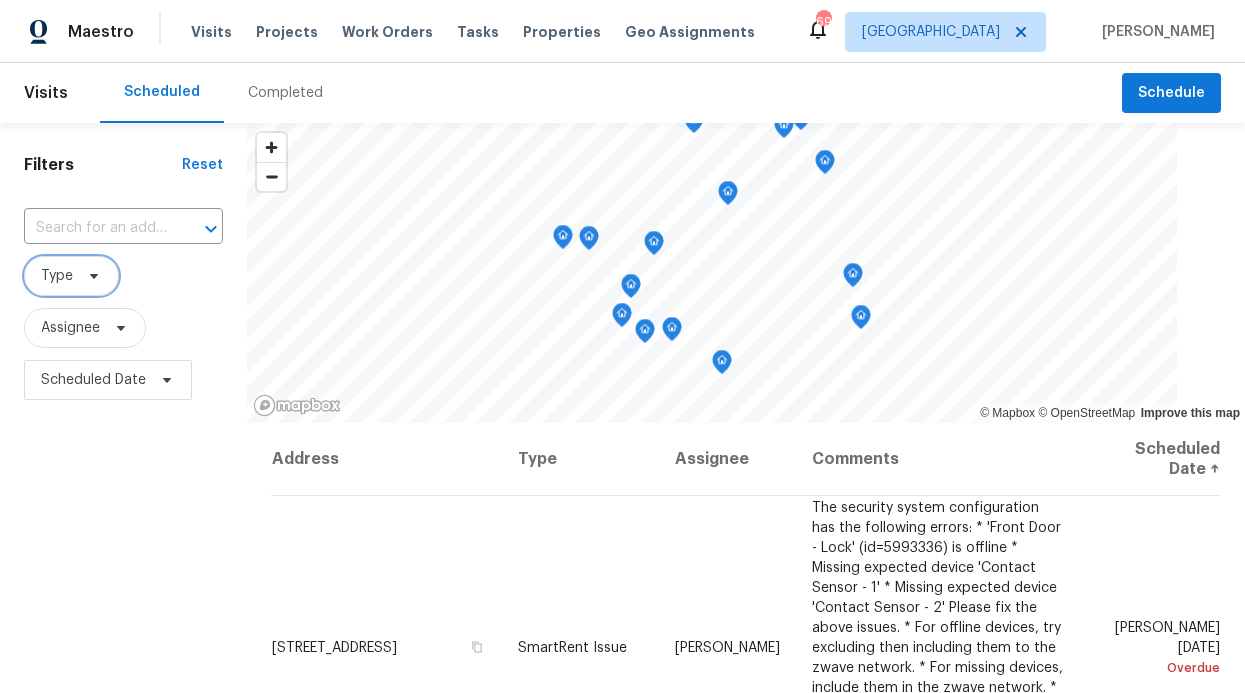 click on "Type" at bounding box center (71, 276) 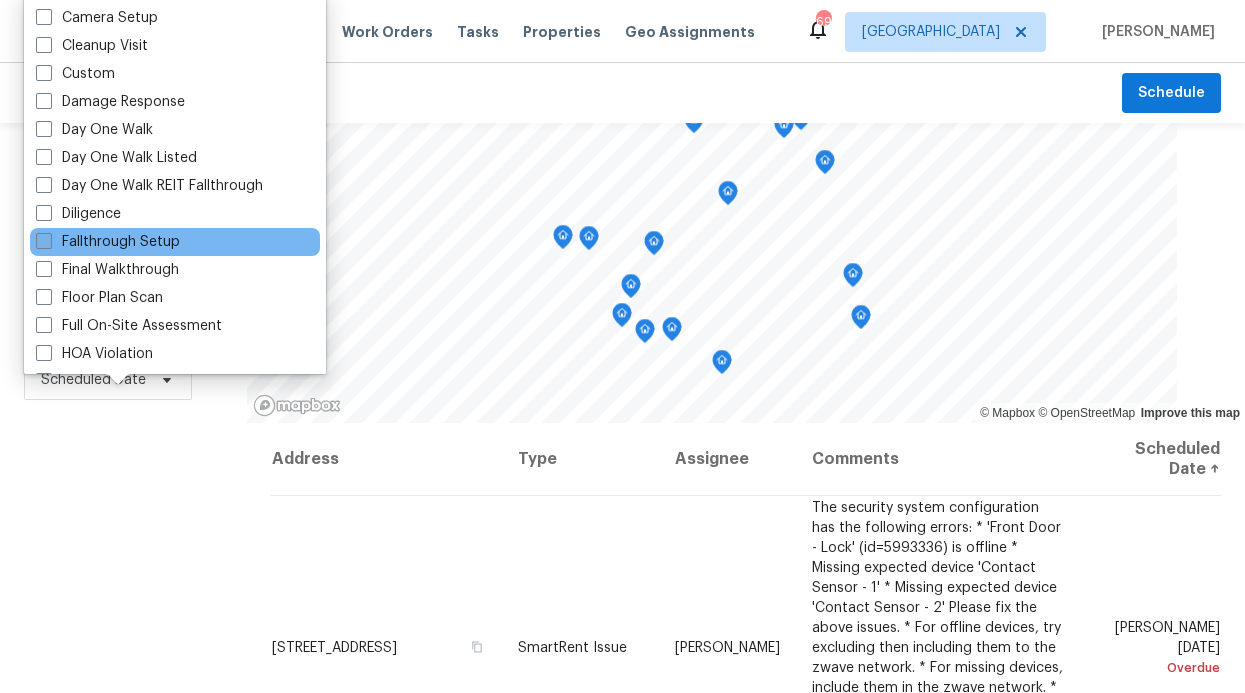 scroll, scrollTop: 263, scrollLeft: 0, axis: vertical 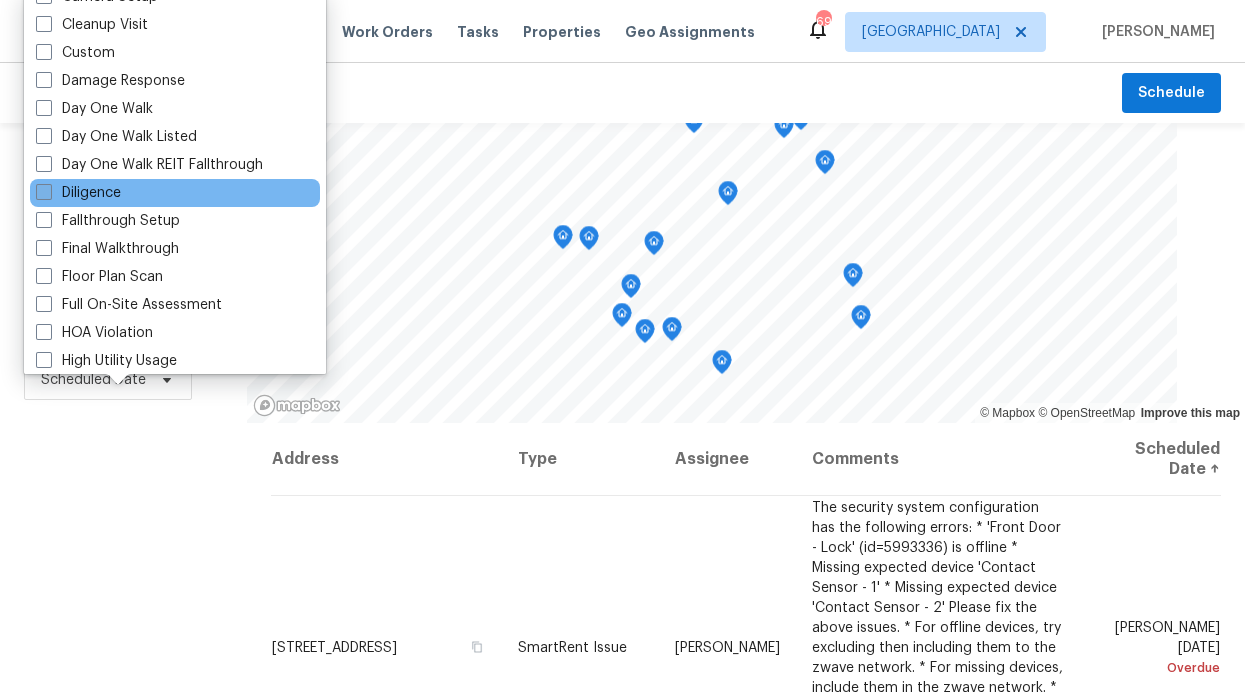 click at bounding box center [44, 192] 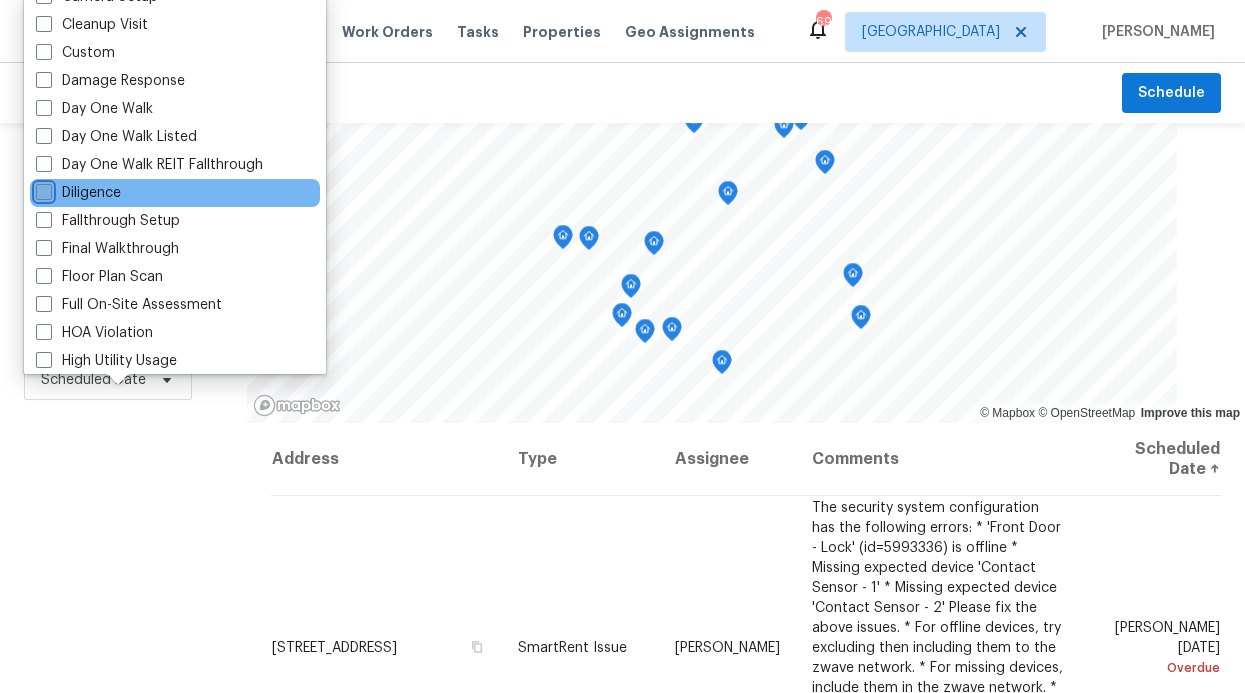 click on "Diligence" at bounding box center (42, 189) 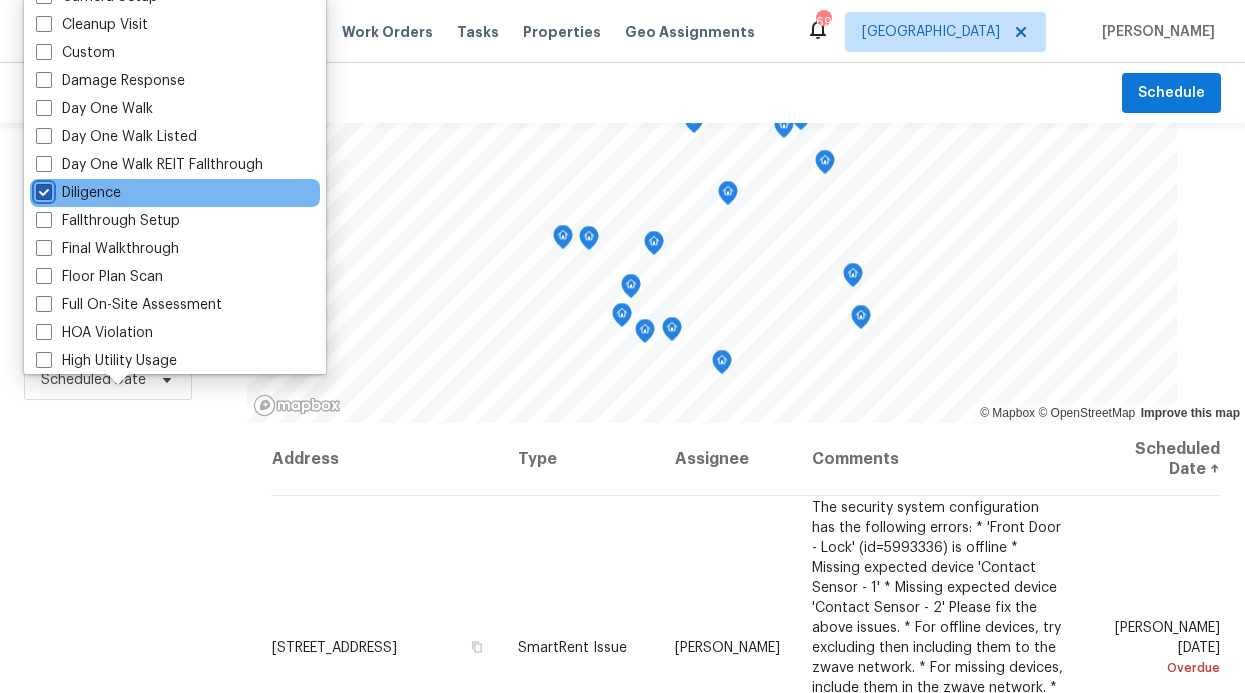 checkbox on "true" 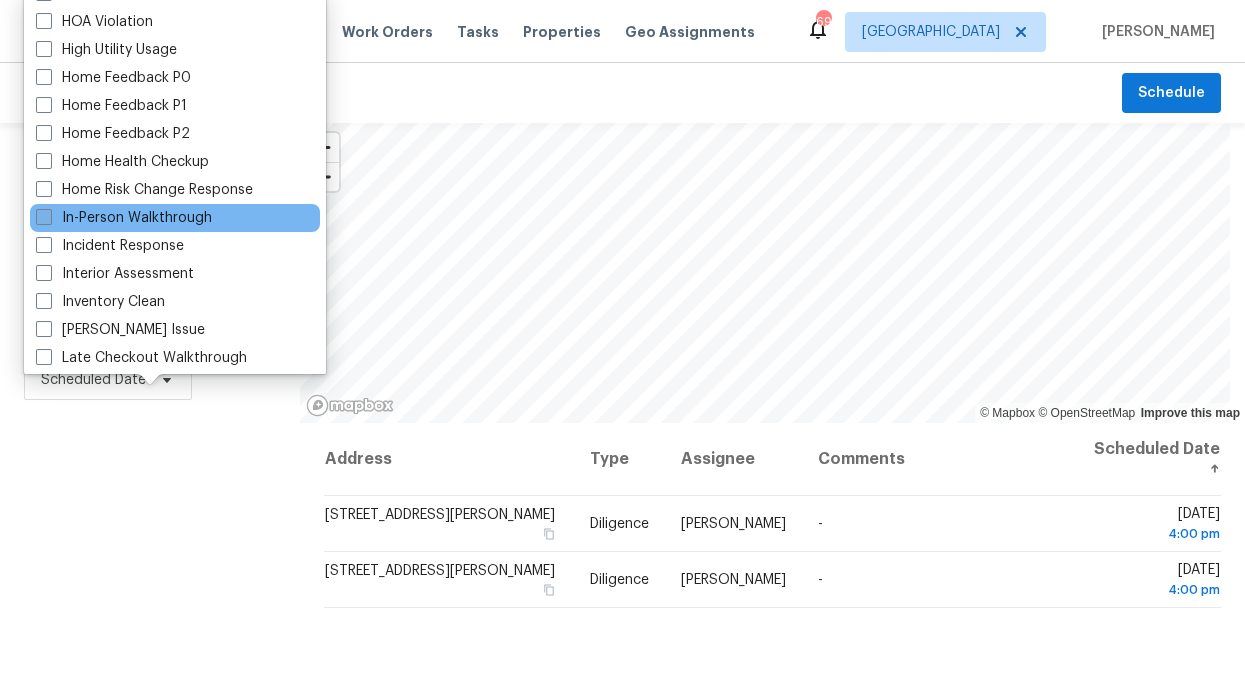 scroll, scrollTop: 570, scrollLeft: 0, axis: vertical 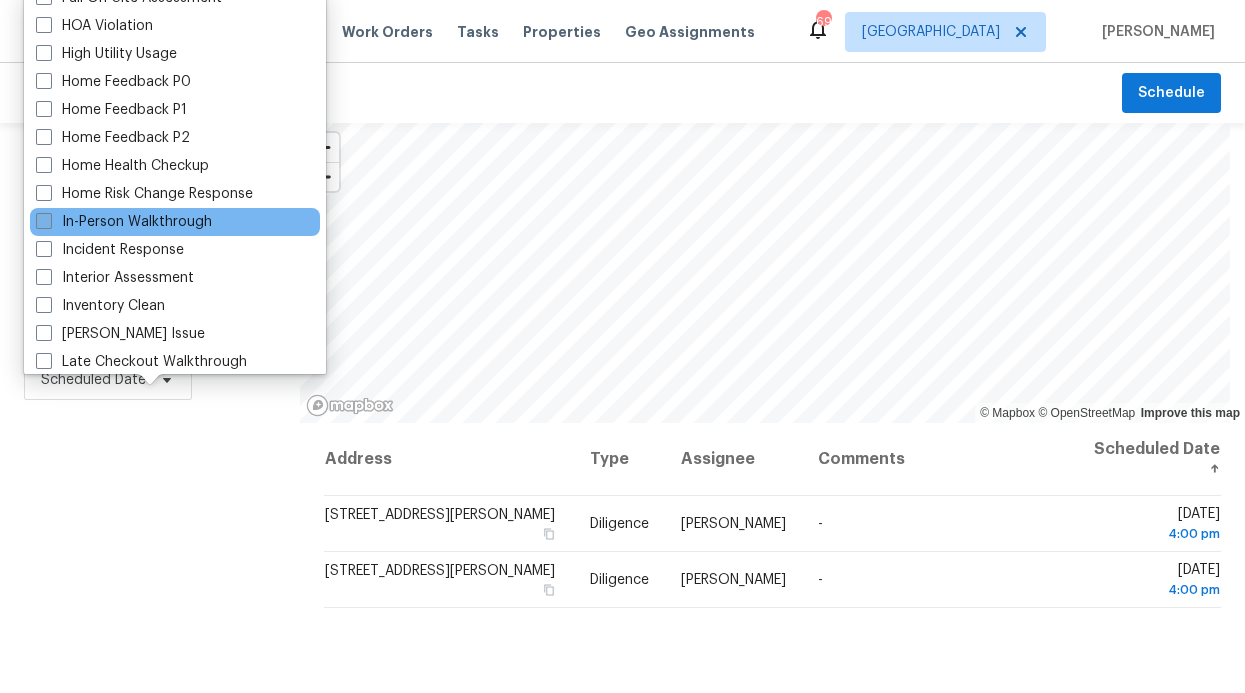 click at bounding box center [44, 221] 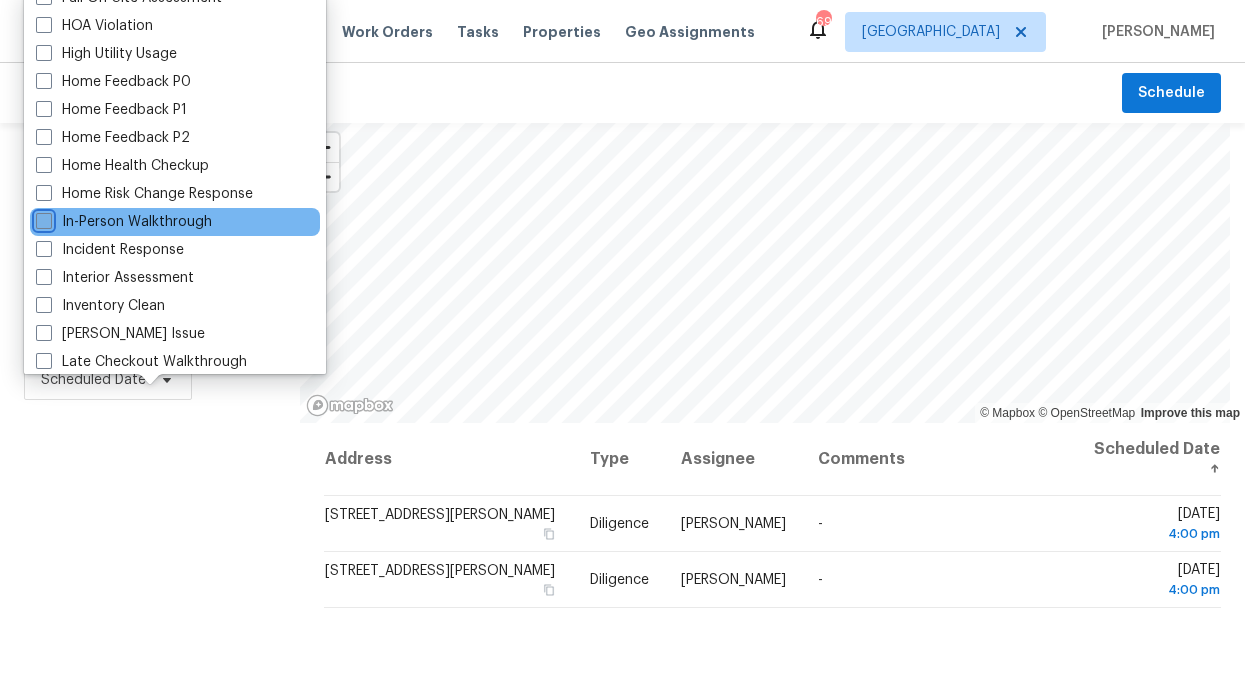click on "In-Person Walkthrough" at bounding box center [42, 218] 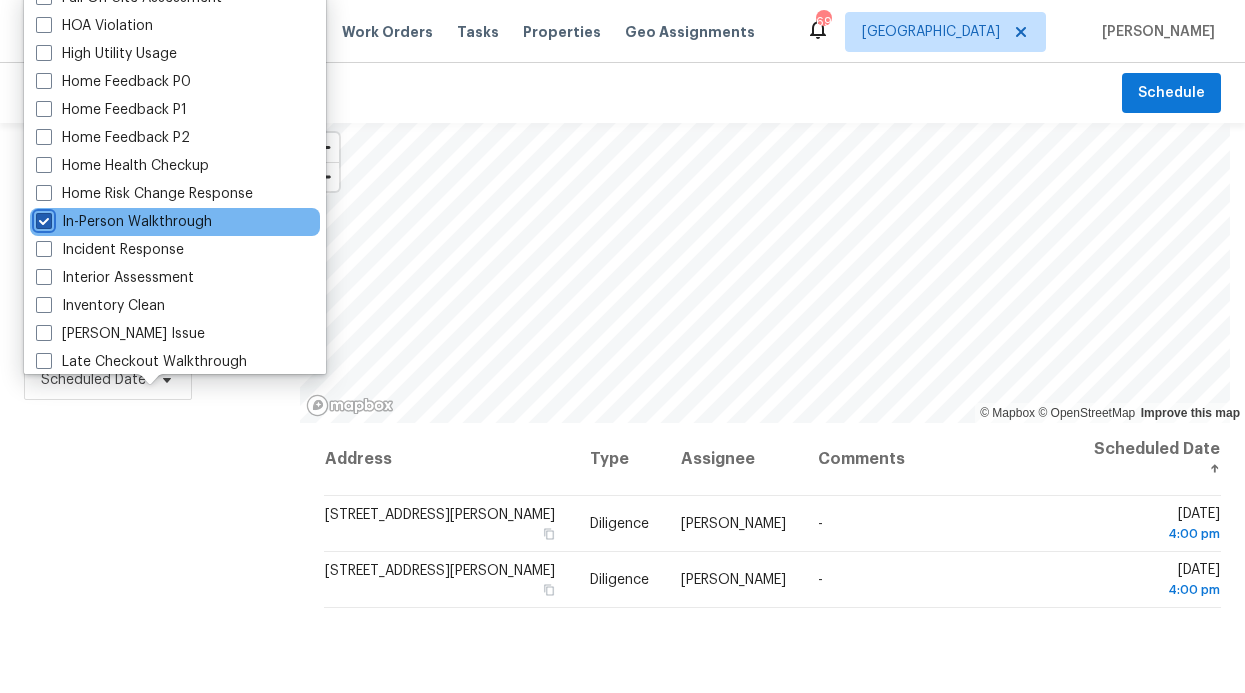 checkbox on "true" 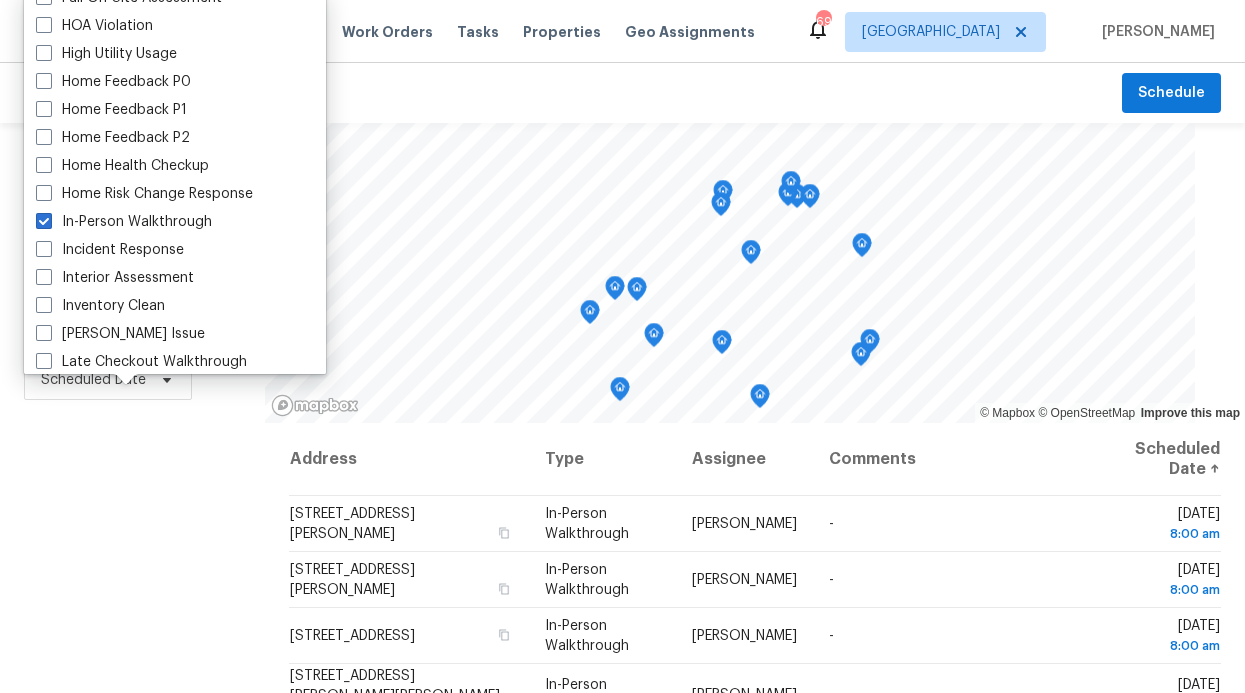 click on "Filters Reset ​ Diligence + 1 Assignee Scheduled Date" at bounding box center (132, 550) 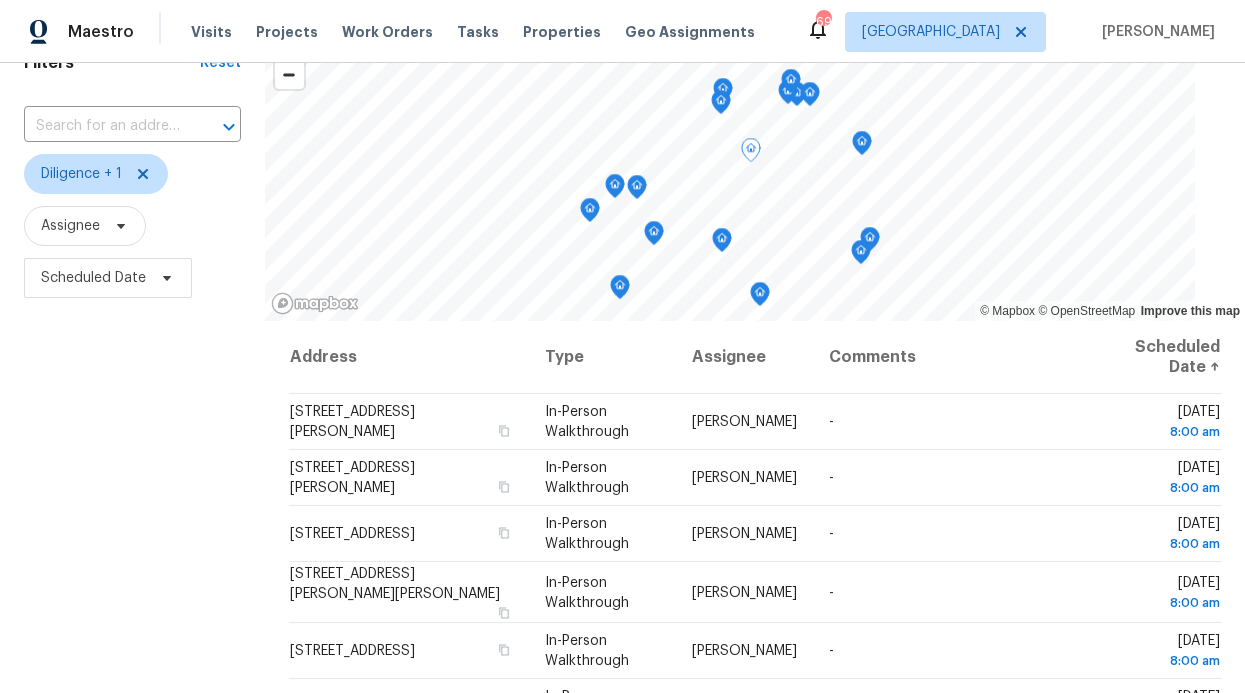 scroll, scrollTop: 70, scrollLeft: 0, axis: vertical 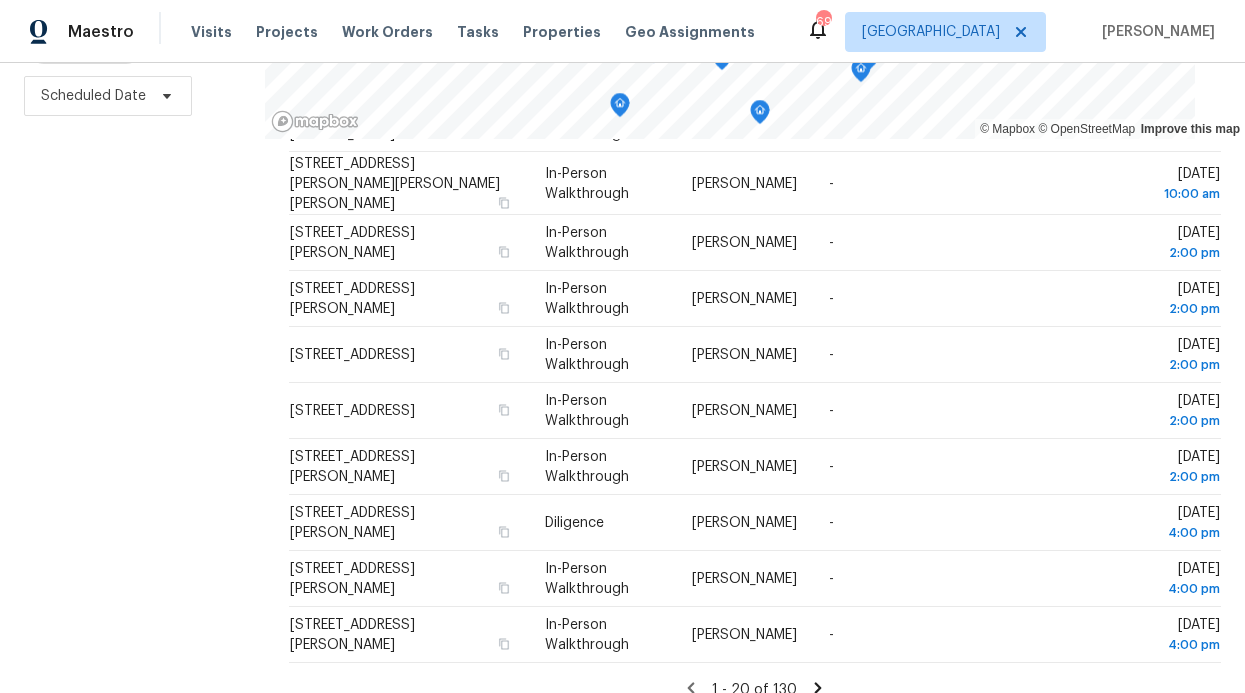 click 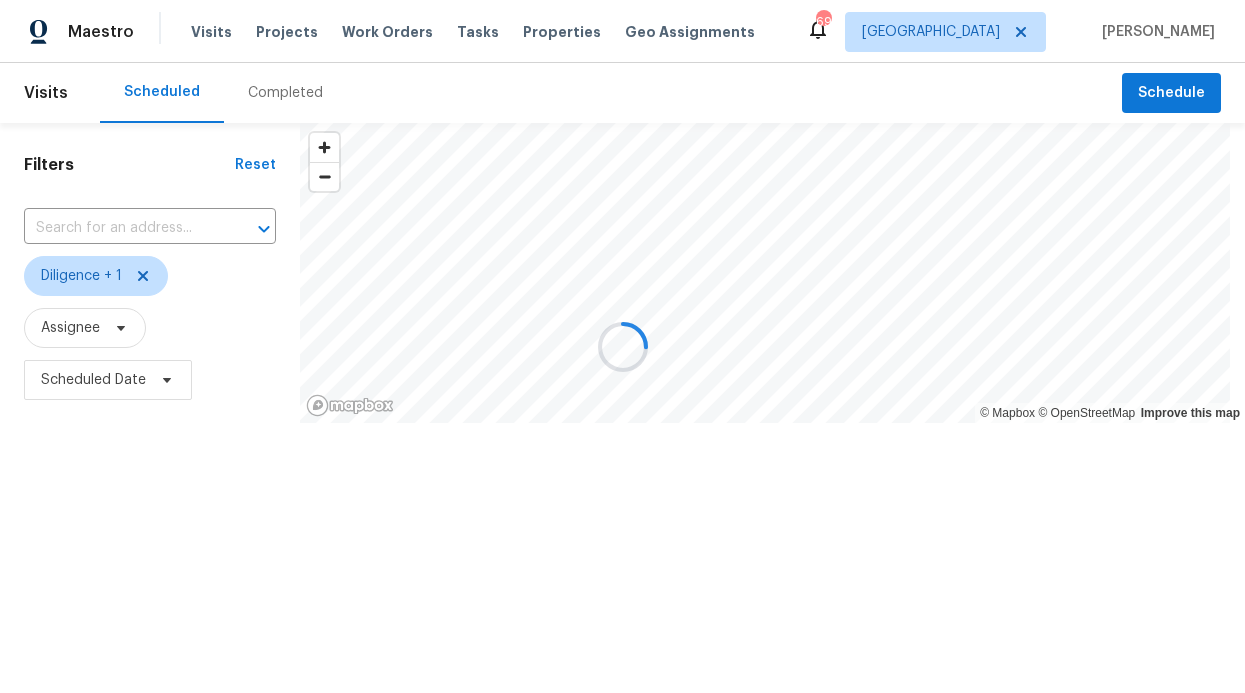 scroll, scrollTop: 0, scrollLeft: 0, axis: both 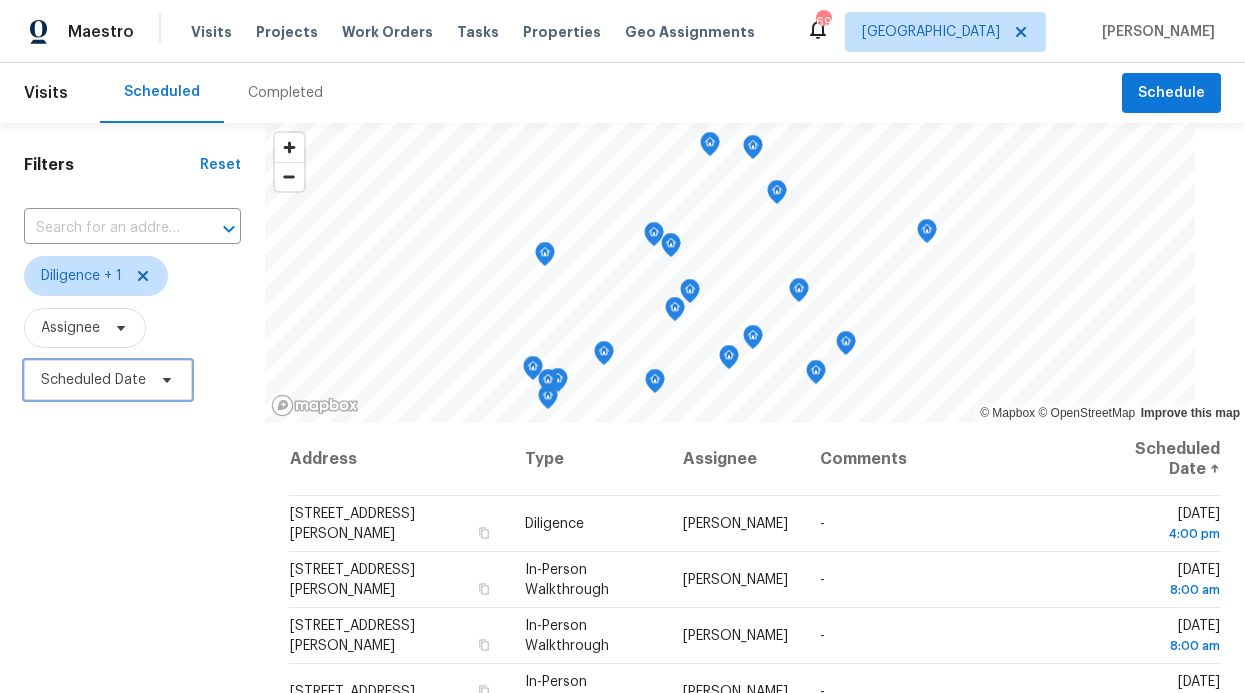 click on "Scheduled Date" at bounding box center (93, 380) 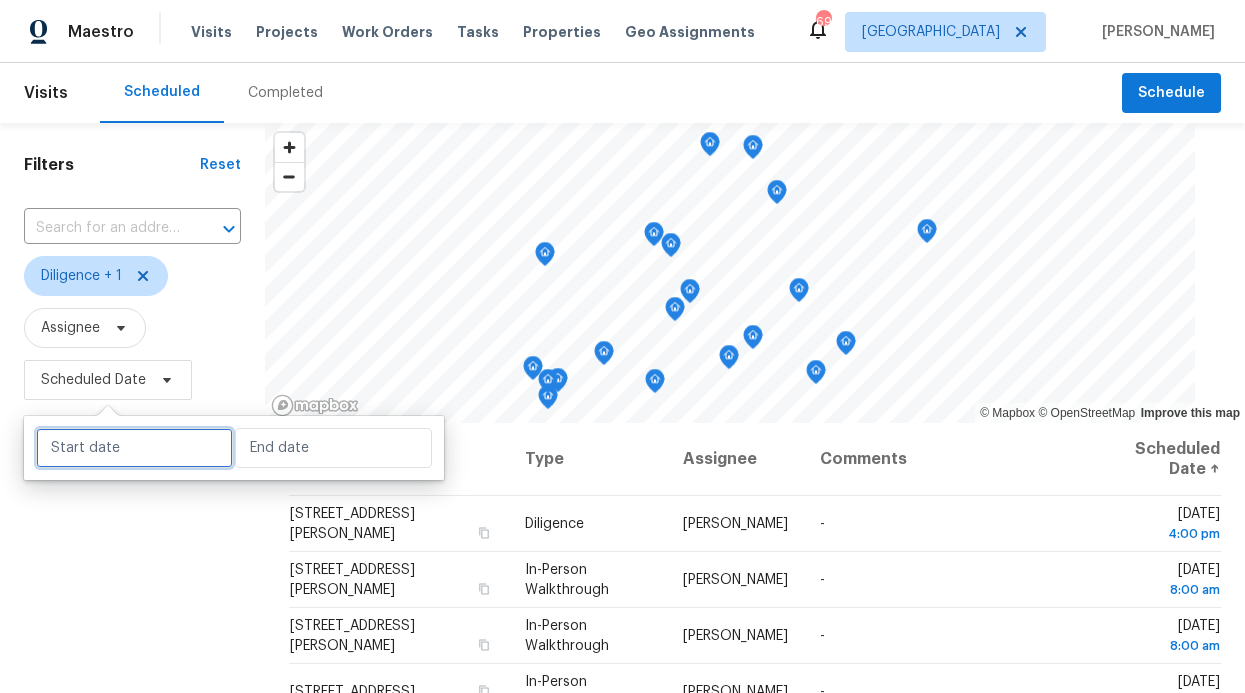 click at bounding box center [134, 448] 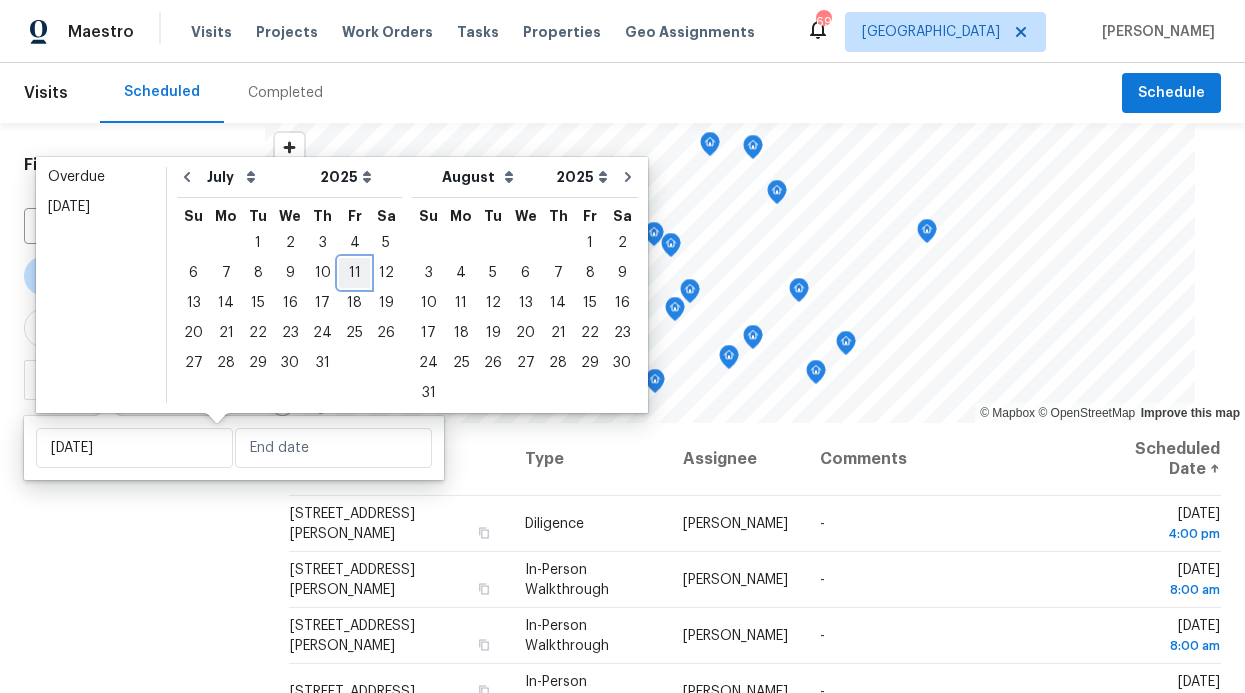 click on "11" at bounding box center [354, 273] 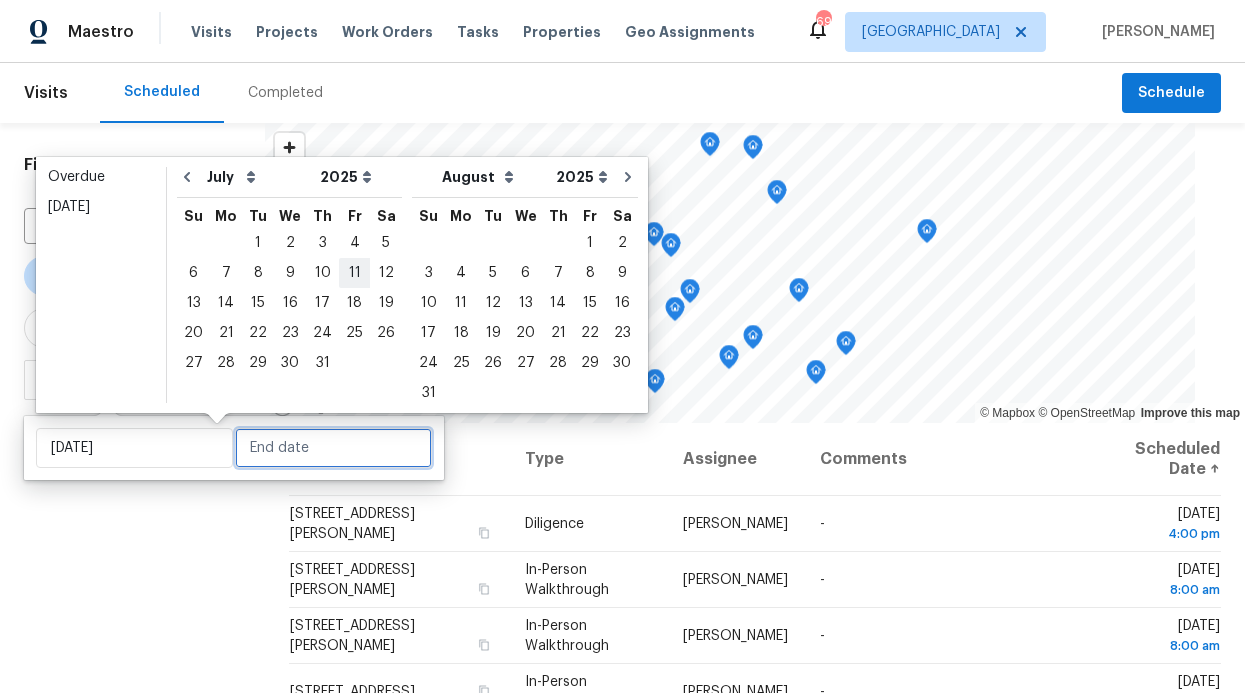 type on "[DATE]" 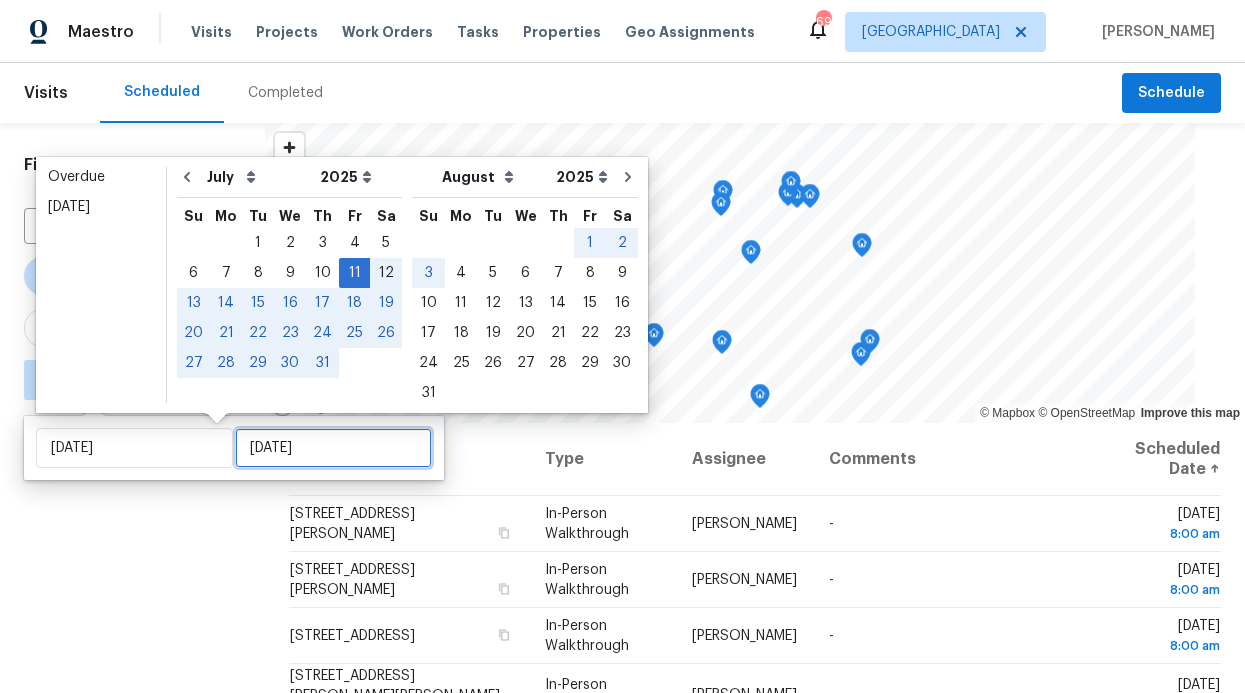 type on "[DATE]" 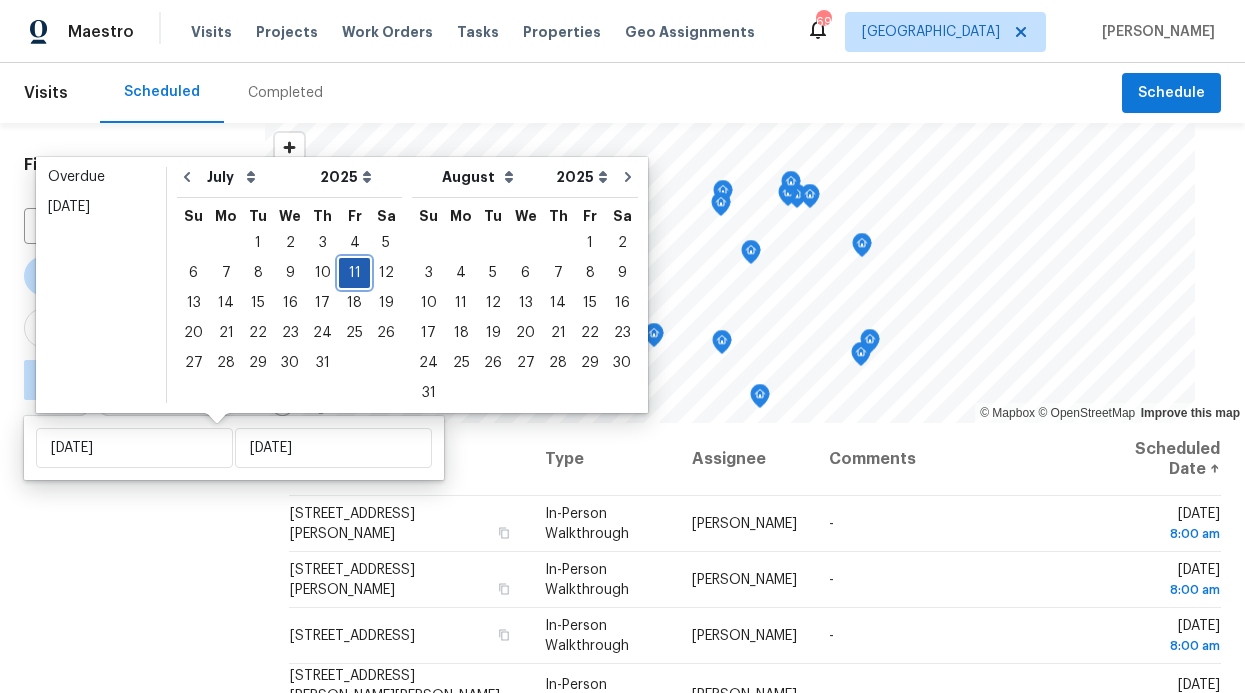 click on "11" at bounding box center [354, 273] 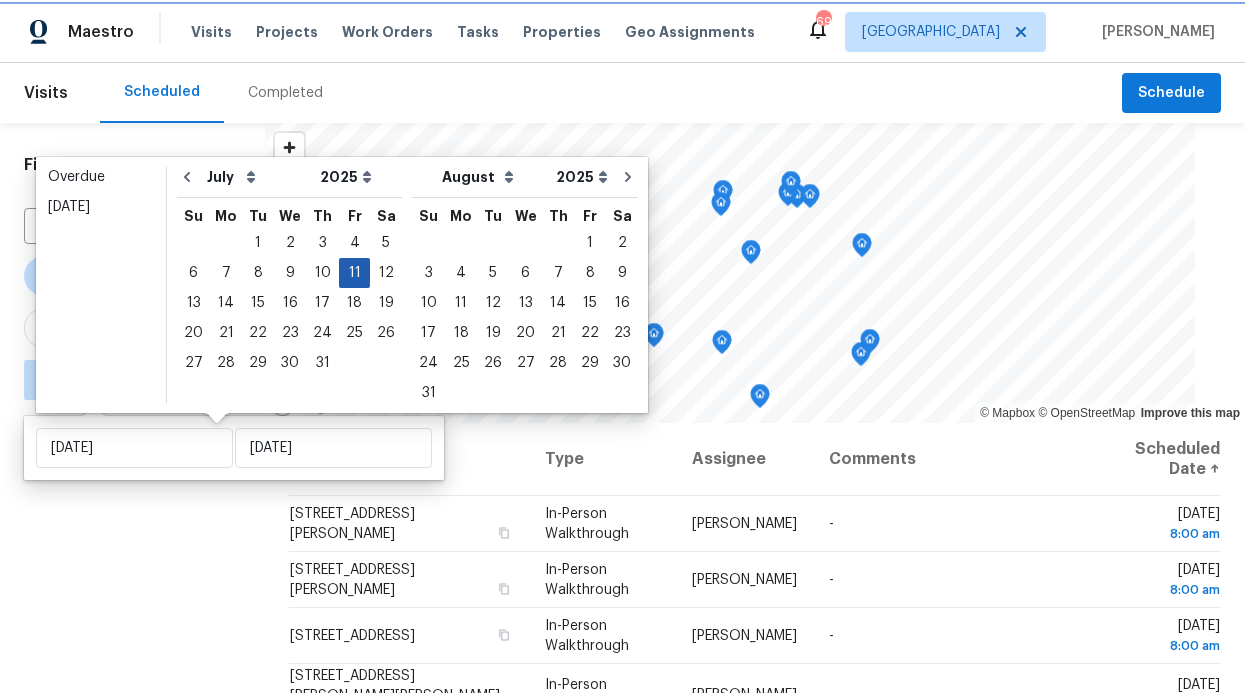 type on "[DATE]" 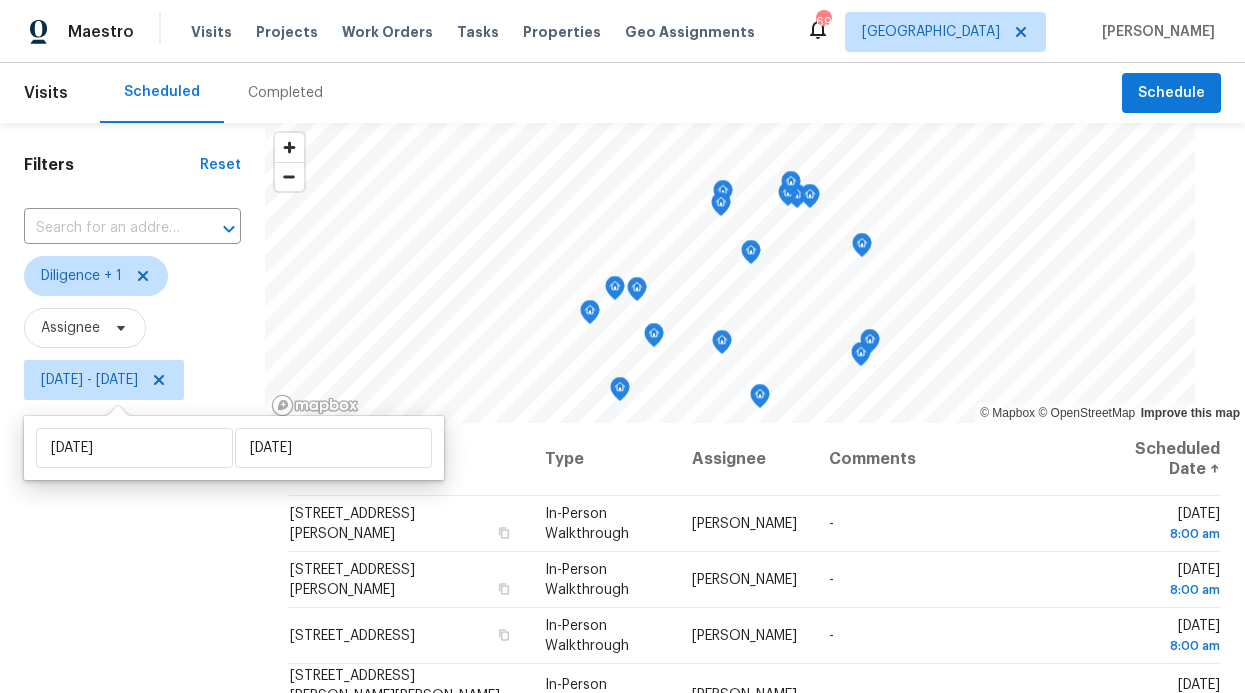click on "Filters Reset ​ Diligence + 1 Assignee [DATE] - [DATE]" at bounding box center [132, 550] 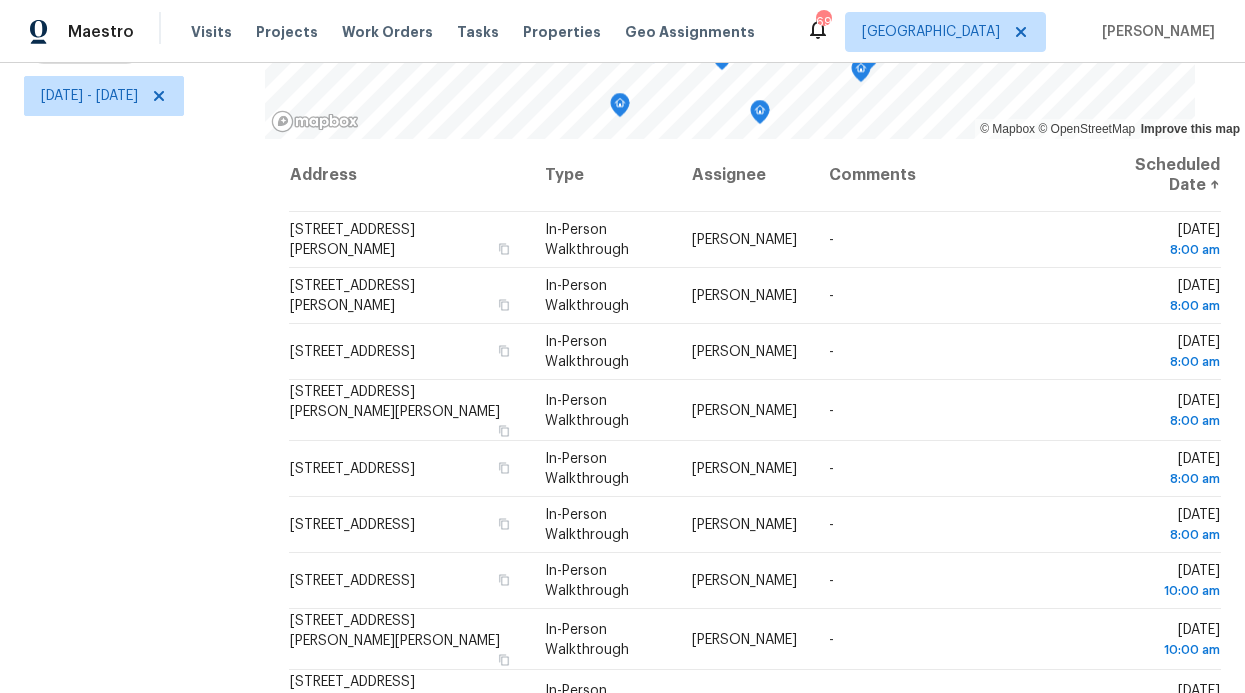 scroll, scrollTop: 299, scrollLeft: 0, axis: vertical 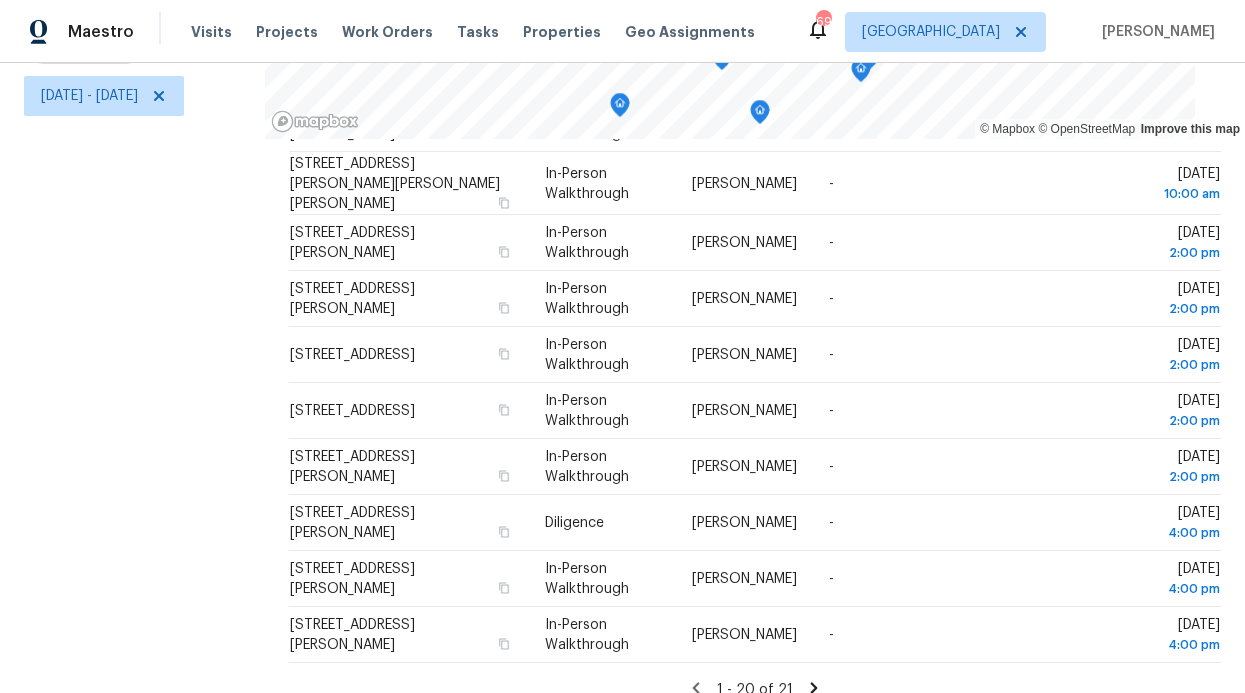 click 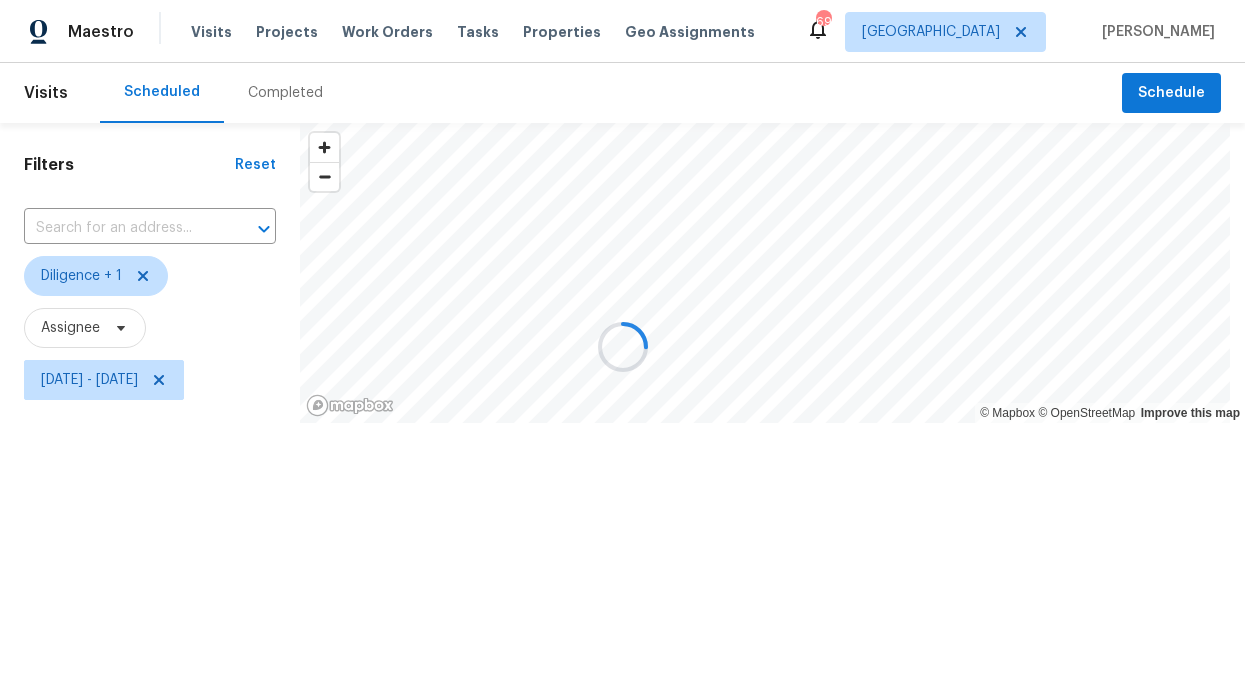 scroll, scrollTop: 0, scrollLeft: 0, axis: both 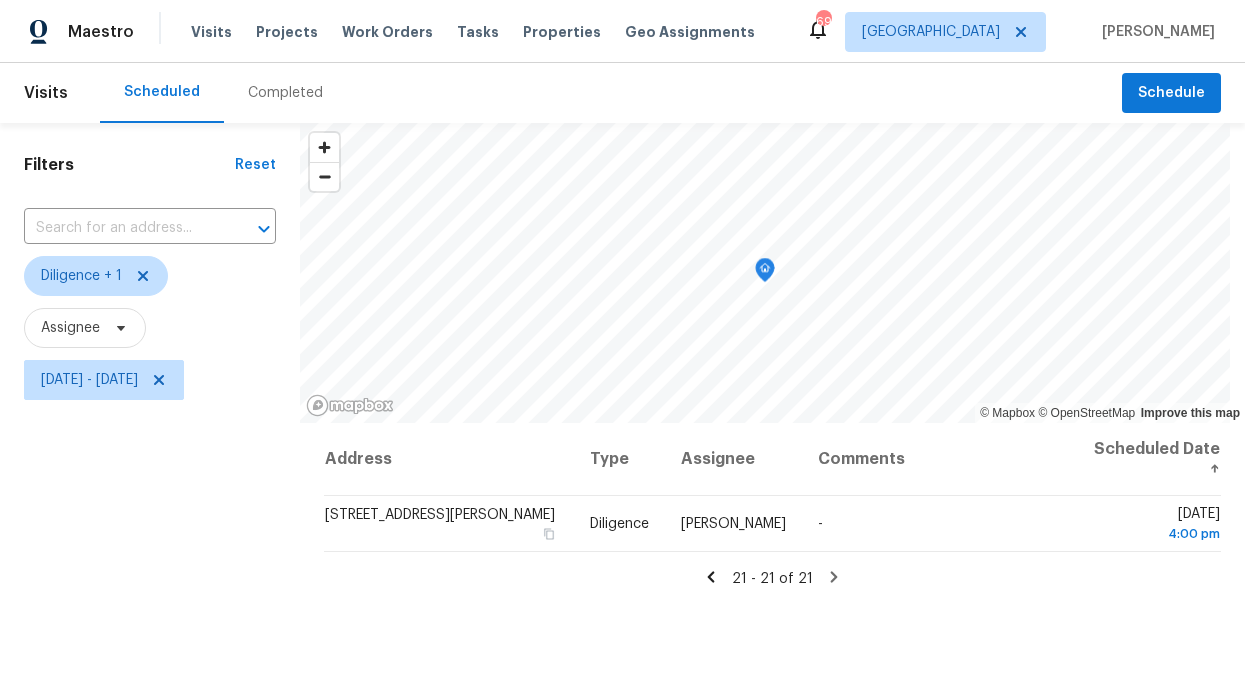 click 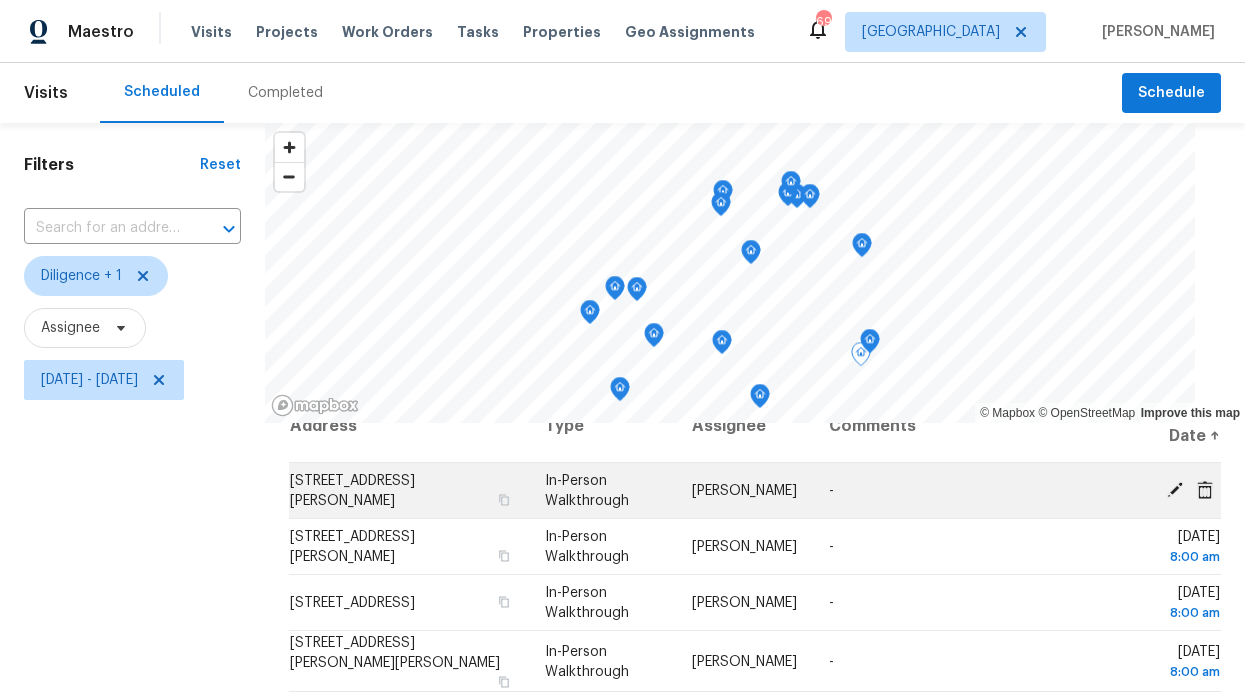 scroll, scrollTop: 34, scrollLeft: 0, axis: vertical 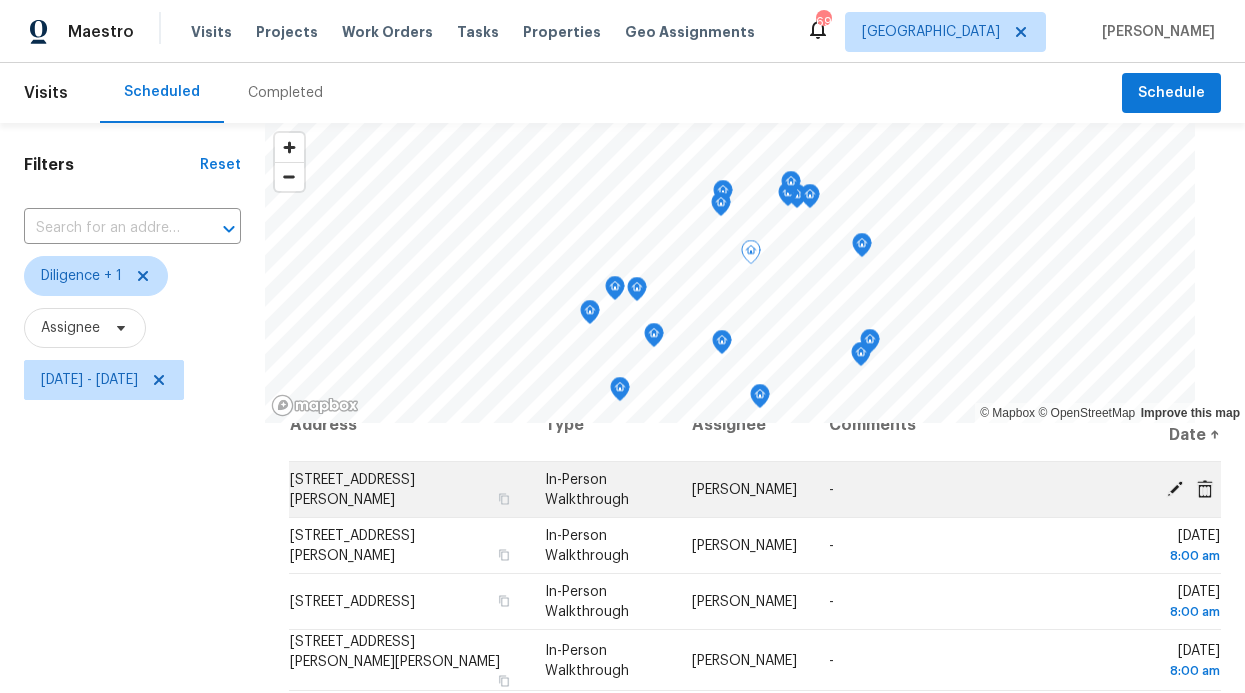 click 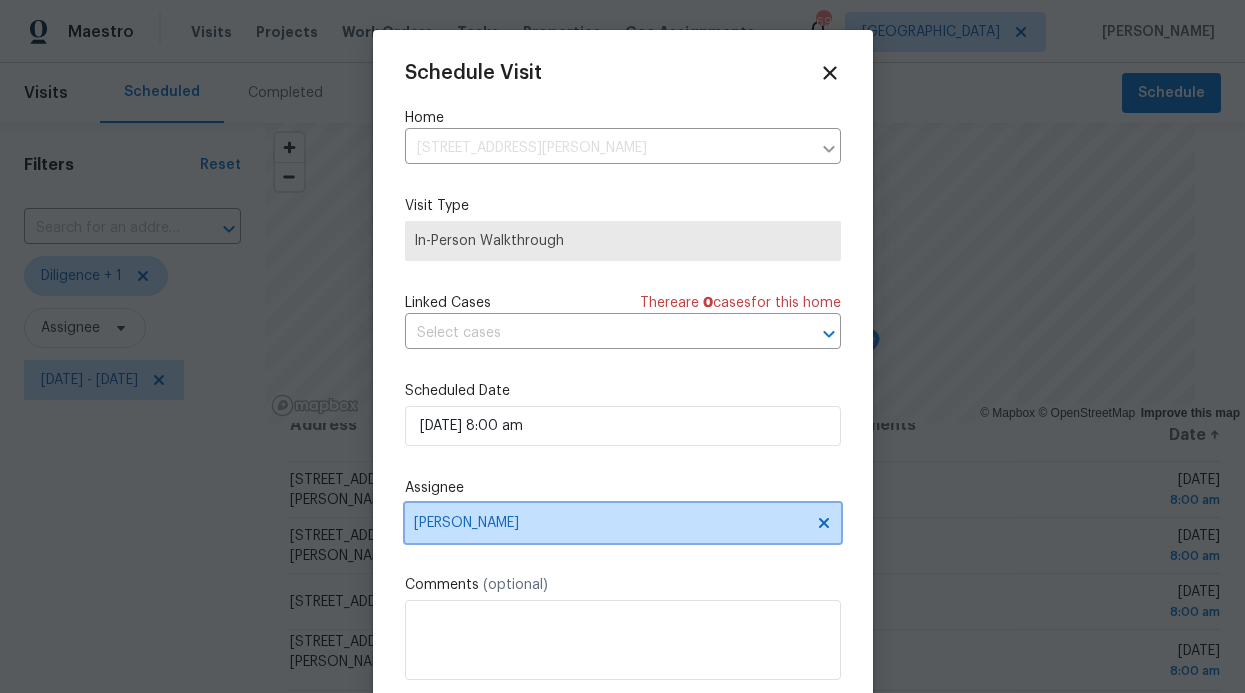 click on "[PERSON_NAME]" at bounding box center (623, 523) 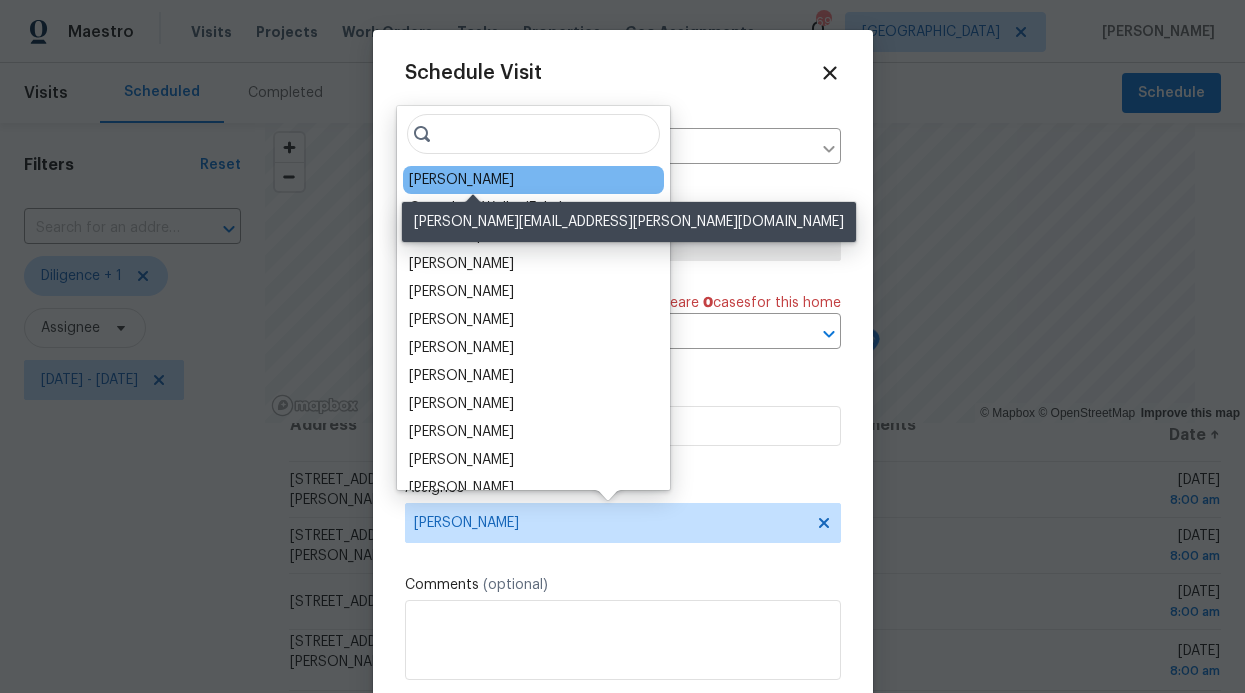 click on "[PERSON_NAME]" at bounding box center [461, 180] 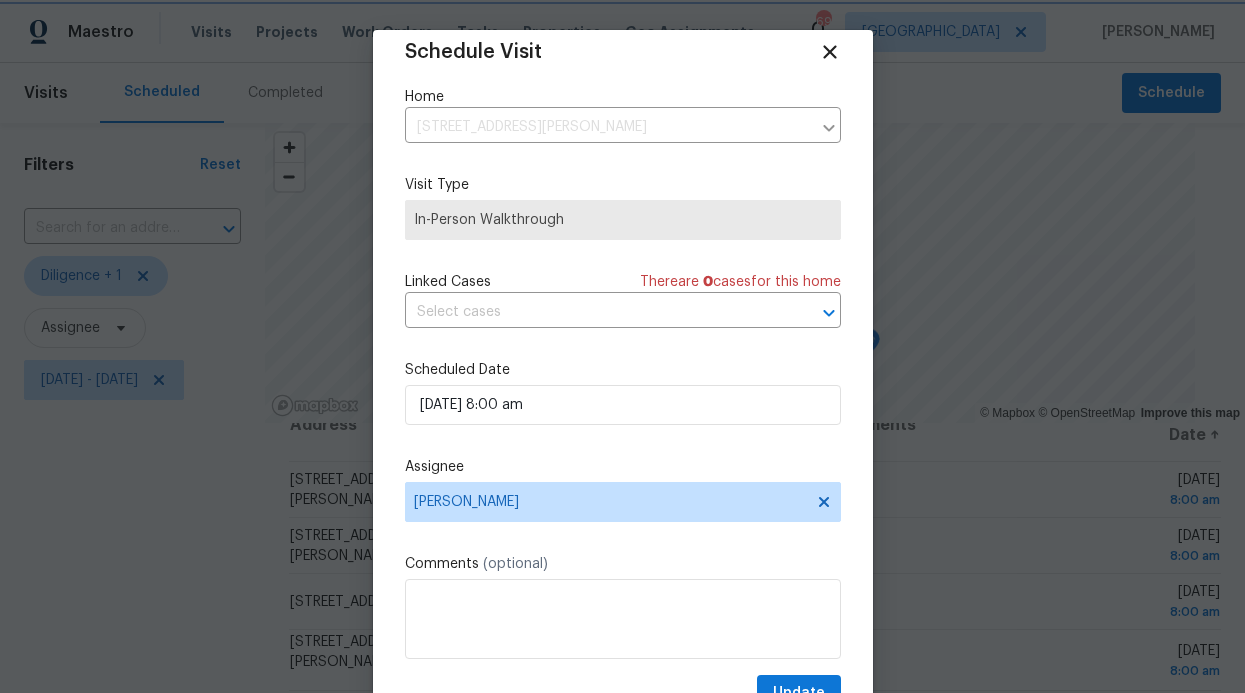 scroll, scrollTop: 36, scrollLeft: 0, axis: vertical 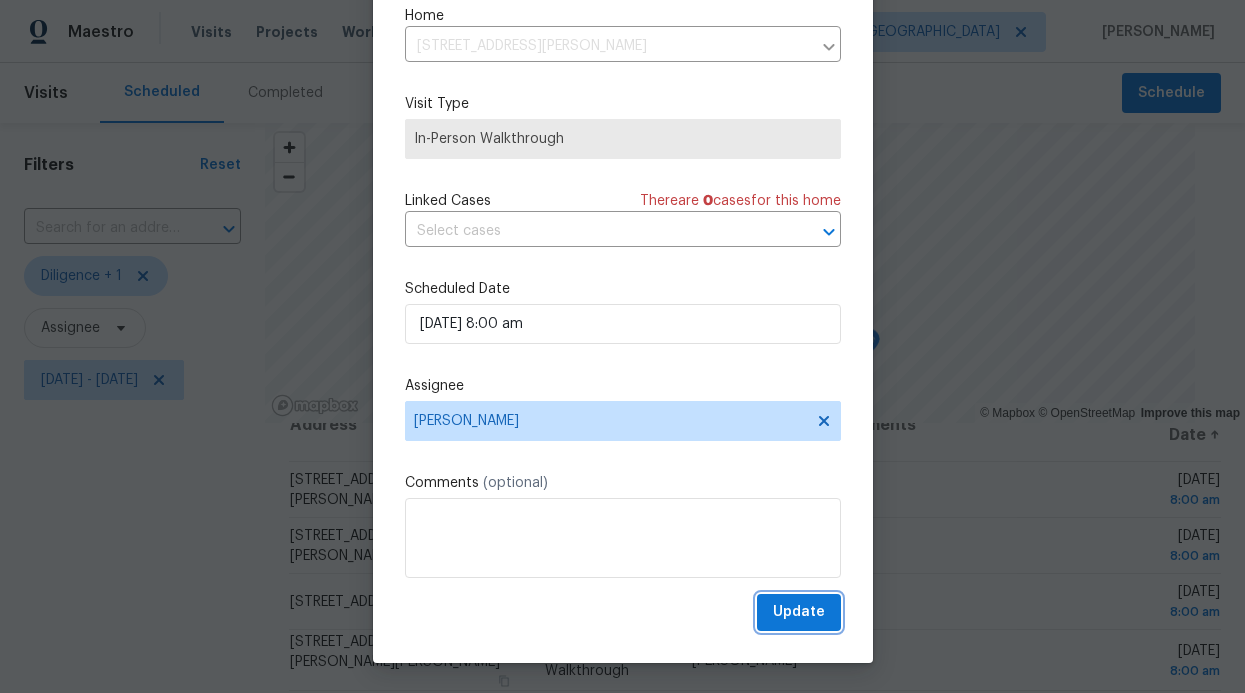 click on "Update" at bounding box center [799, 612] 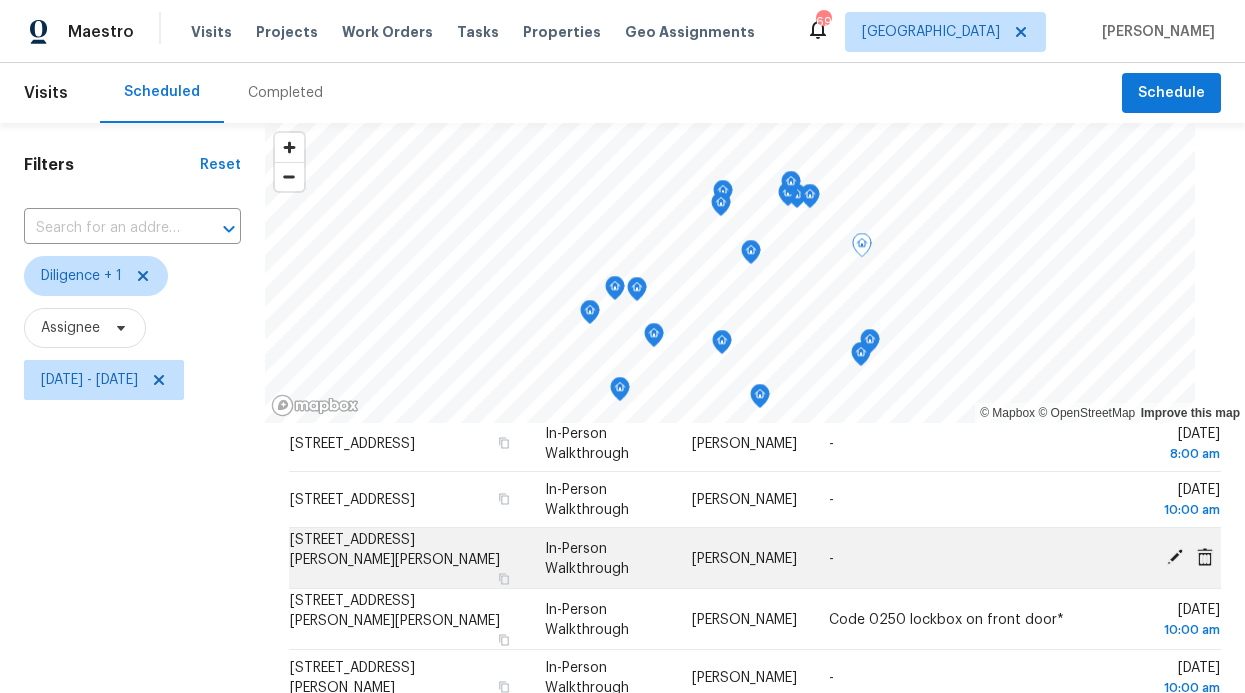 scroll, scrollTop: 374, scrollLeft: 0, axis: vertical 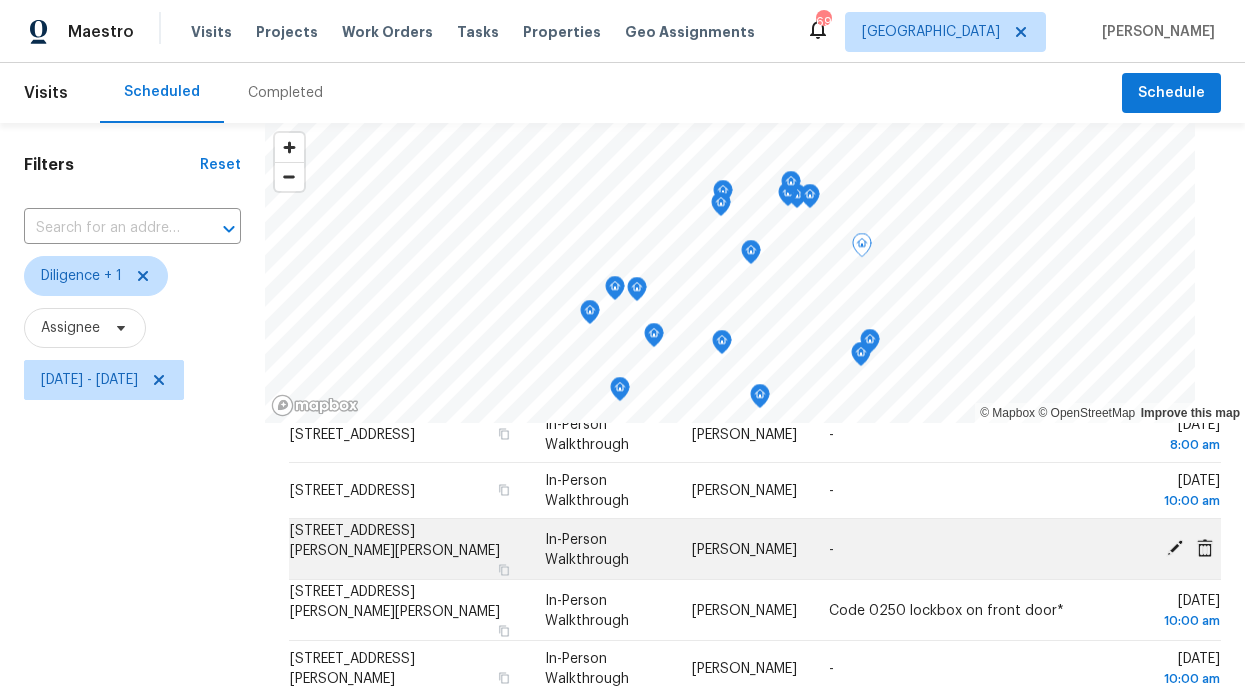 click 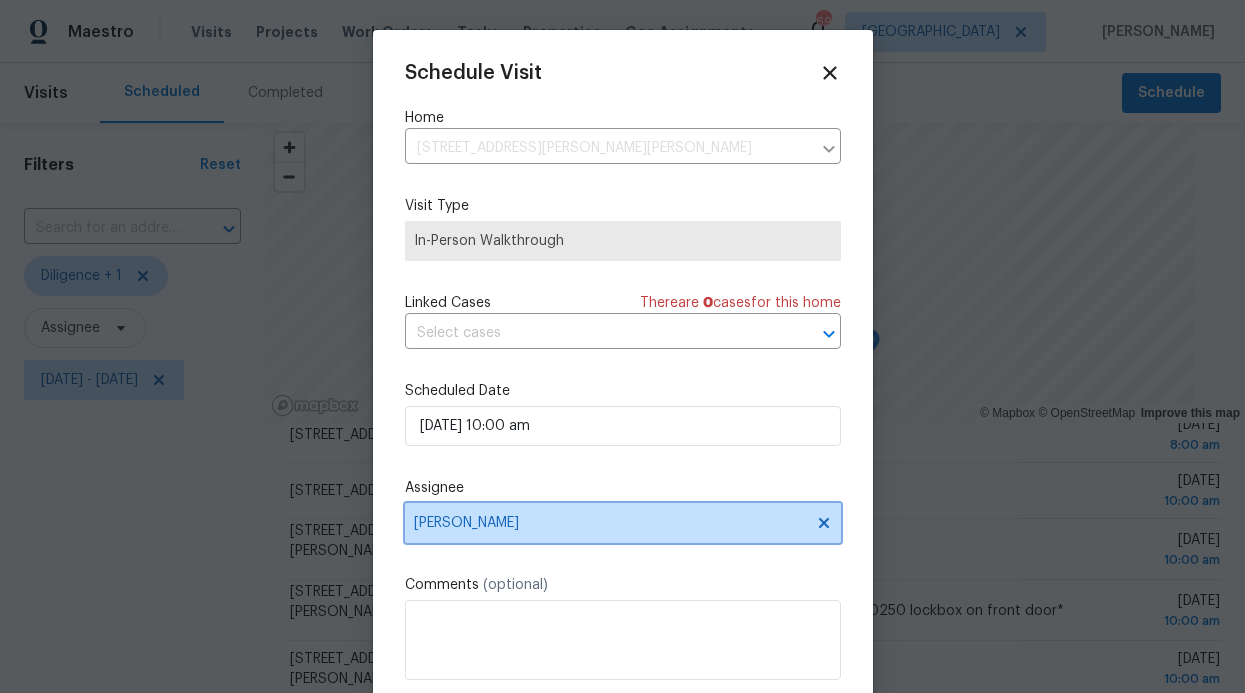 drag, startPoint x: 809, startPoint y: 519, endPoint x: 797, endPoint y: 521, distance: 12.165525 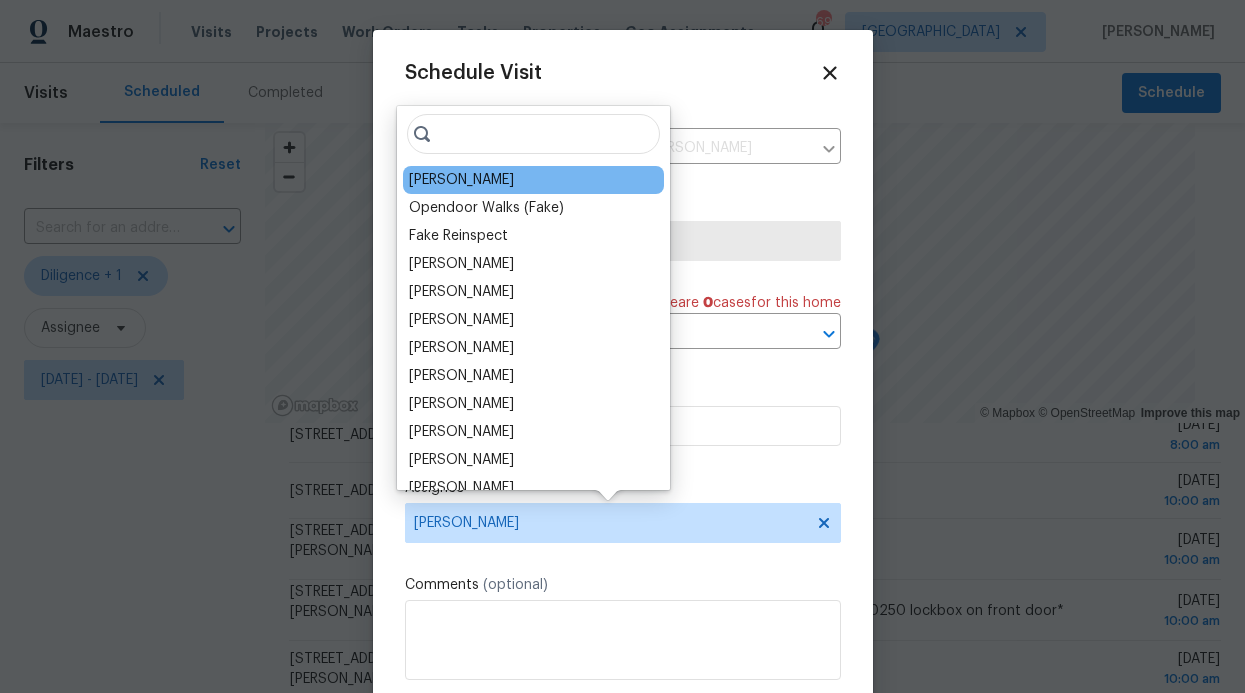 click on "[PERSON_NAME]" at bounding box center [533, 180] 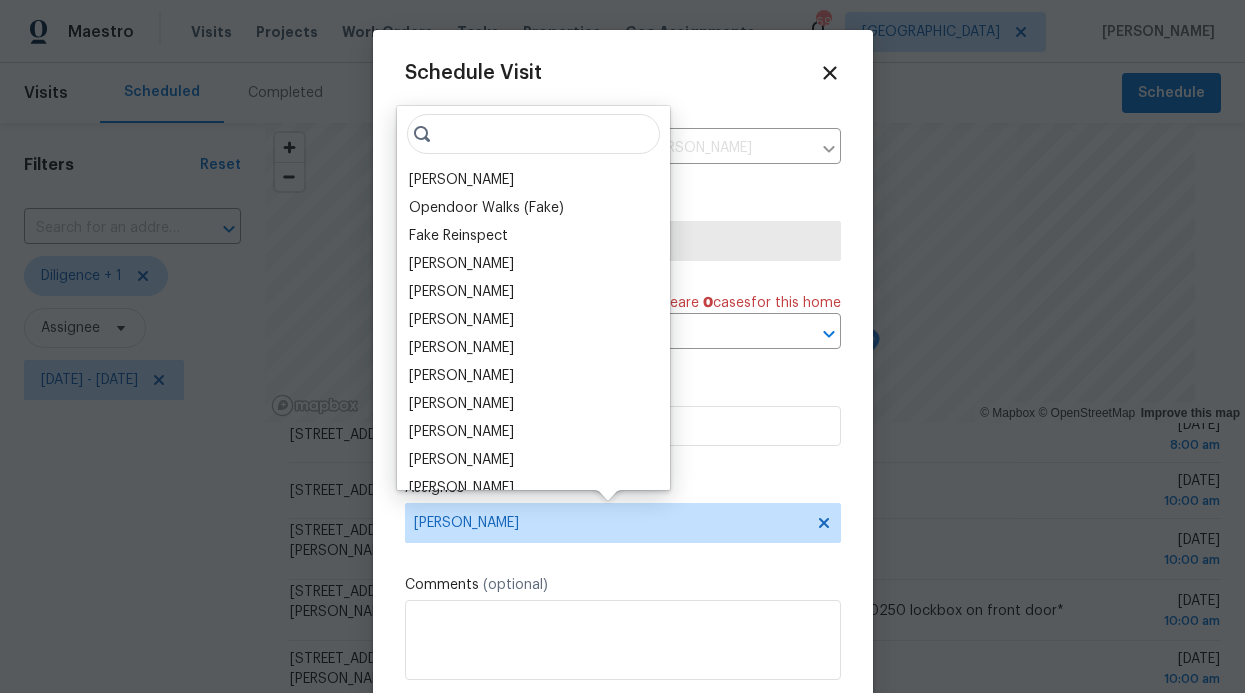 click on "[PERSON_NAME]" at bounding box center (461, 180) 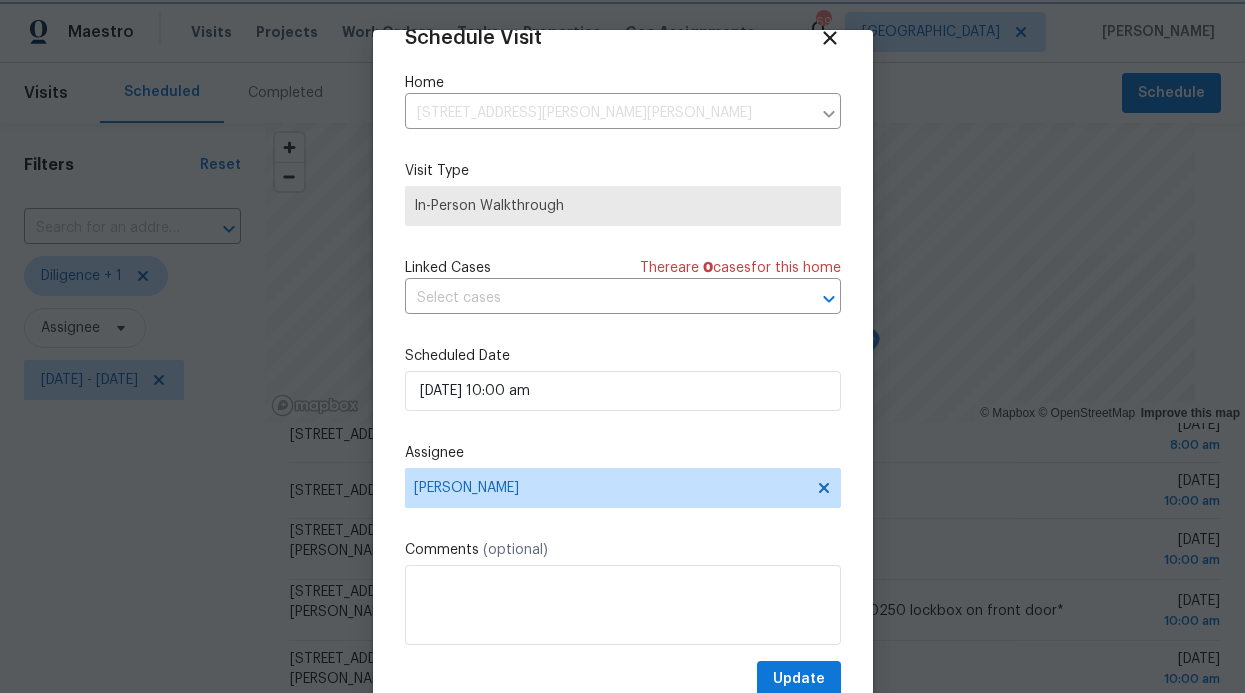 scroll, scrollTop: 36, scrollLeft: 0, axis: vertical 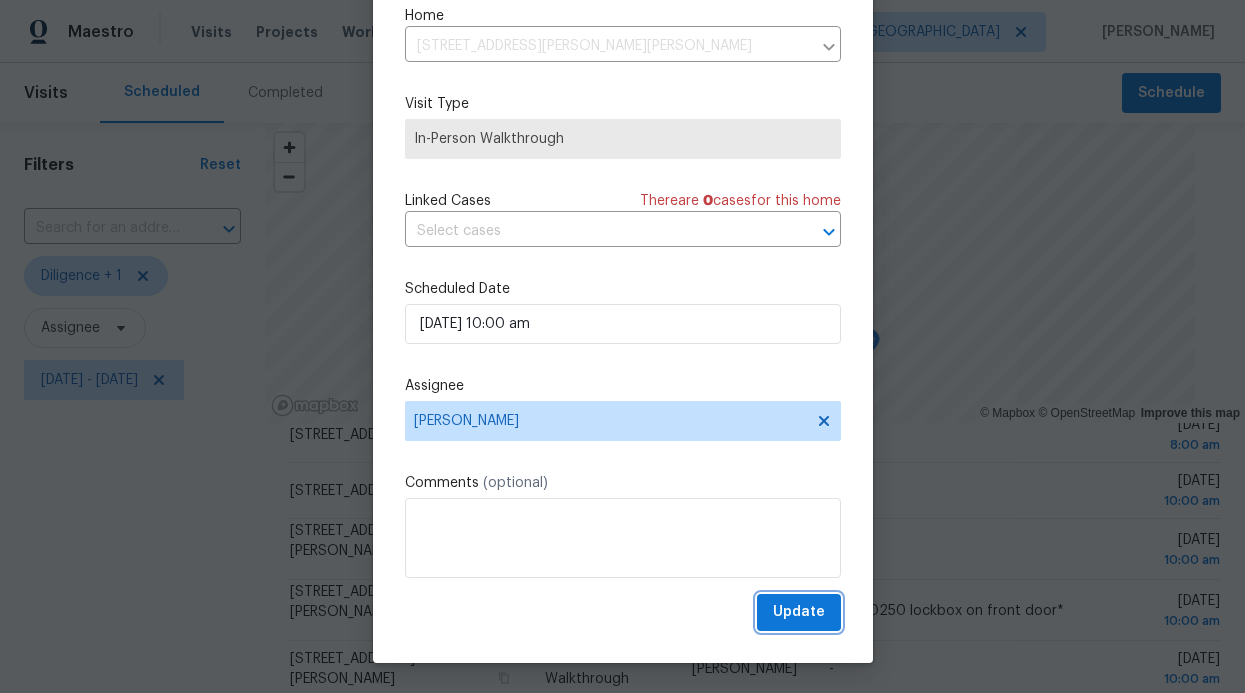 click on "Update" at bounding box center (799, 612) 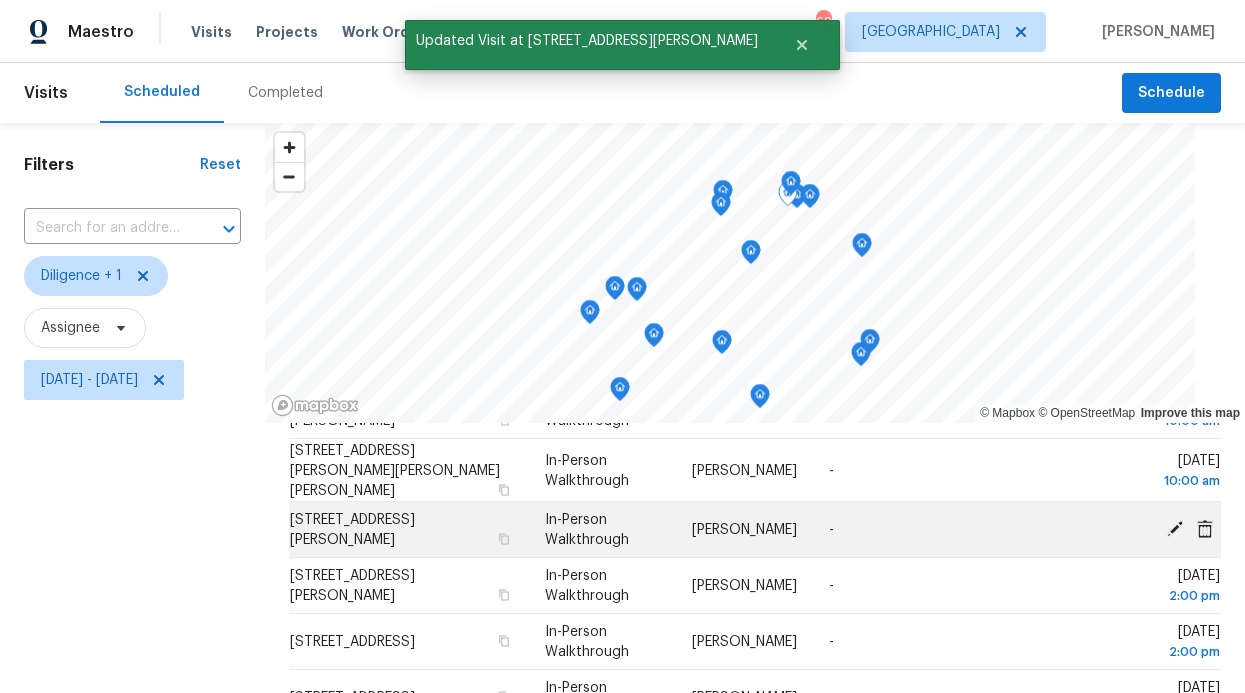 scroll, scrollTop: 691, scrollLeft: 0, axis: vertical 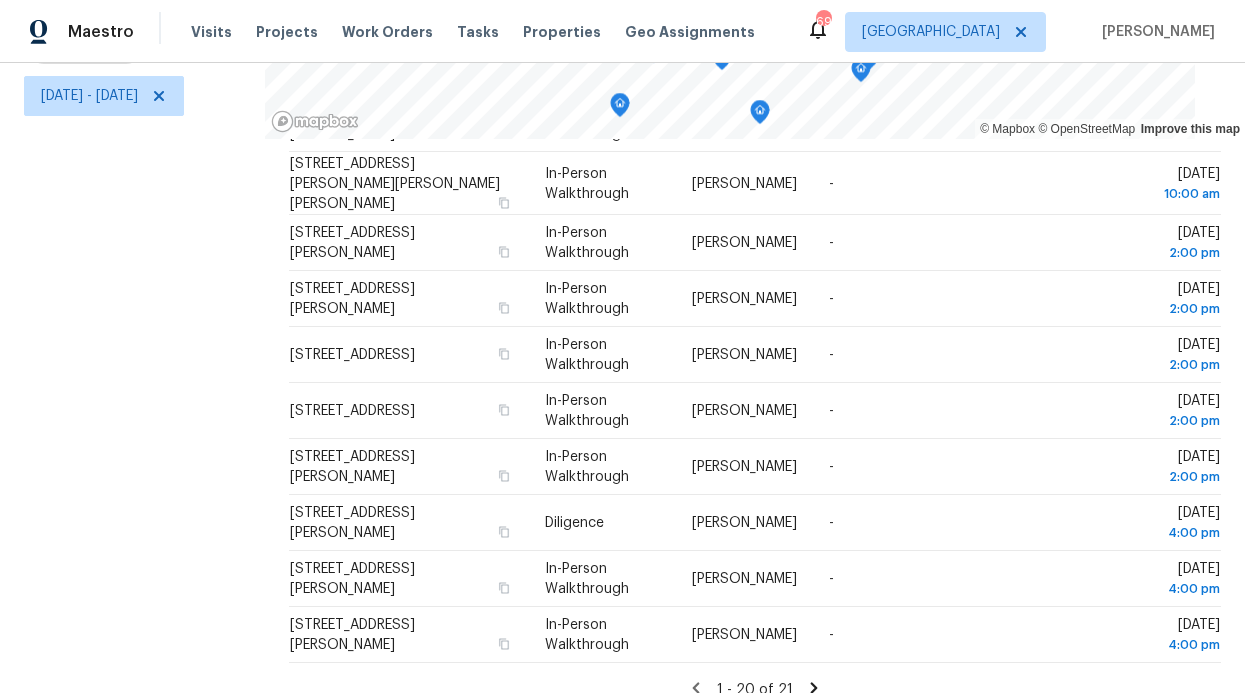 click 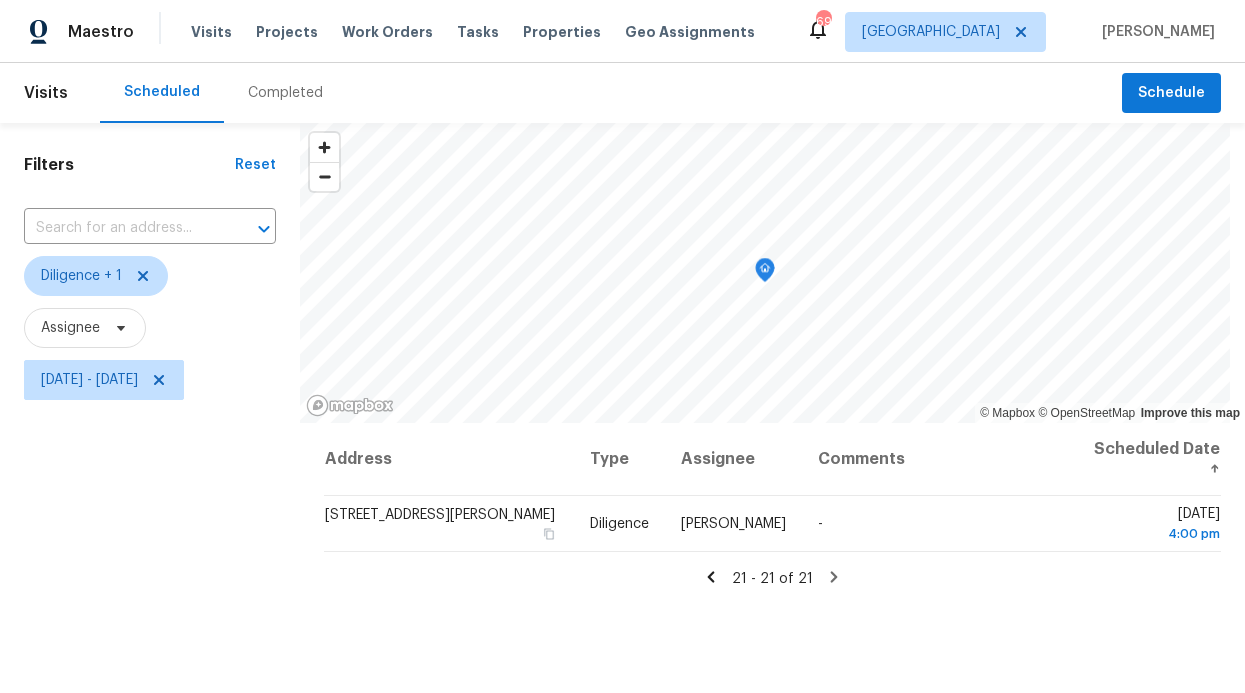 scroll, scrollTop: 0, scrollLeft: 0, axis: both 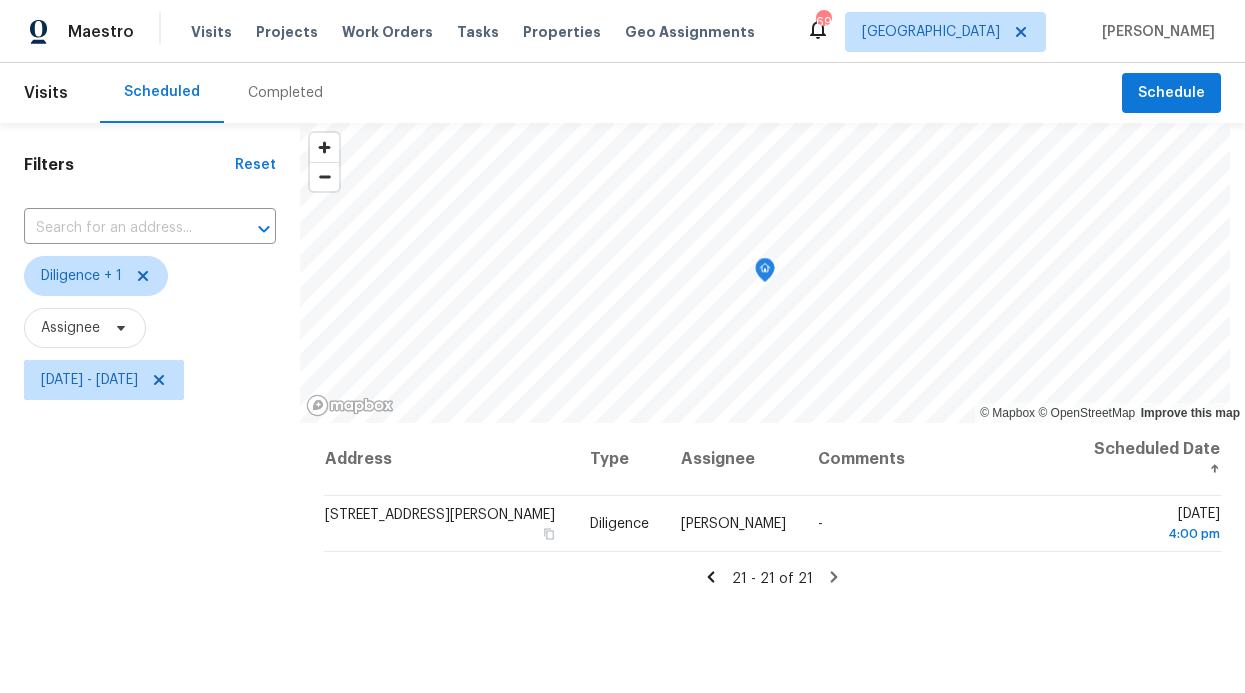 click 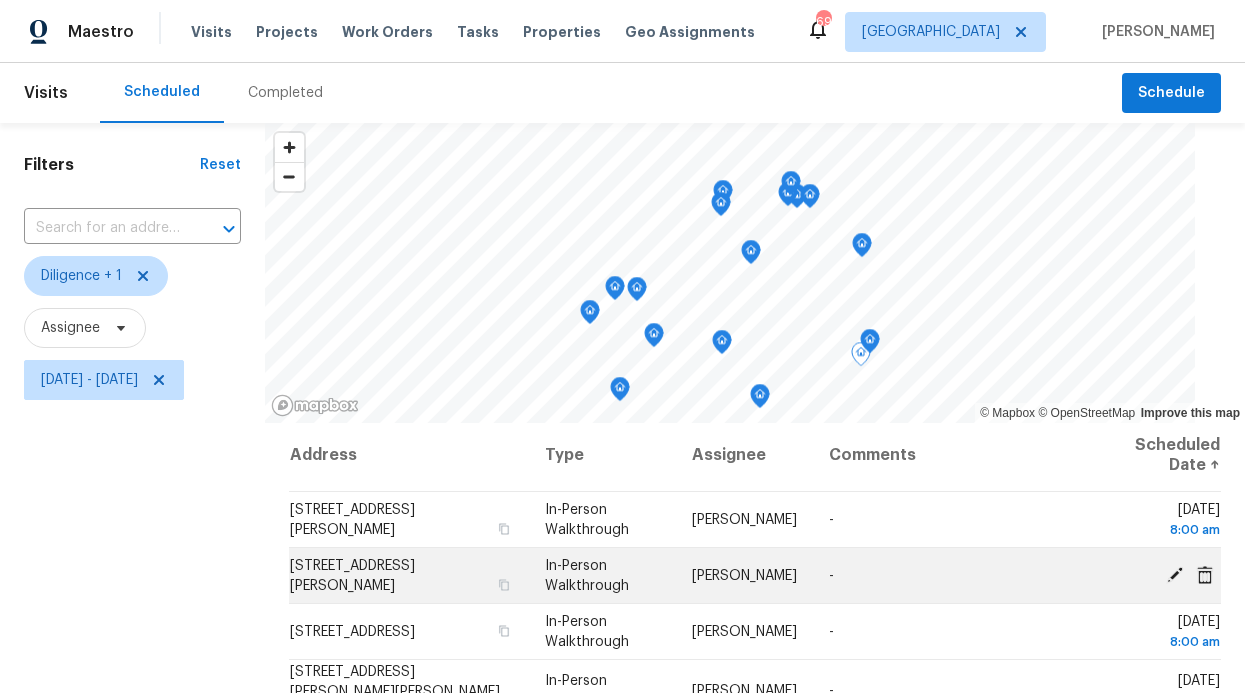 scroll, scrollTop: 0, scrollLeft: 0, axis: both 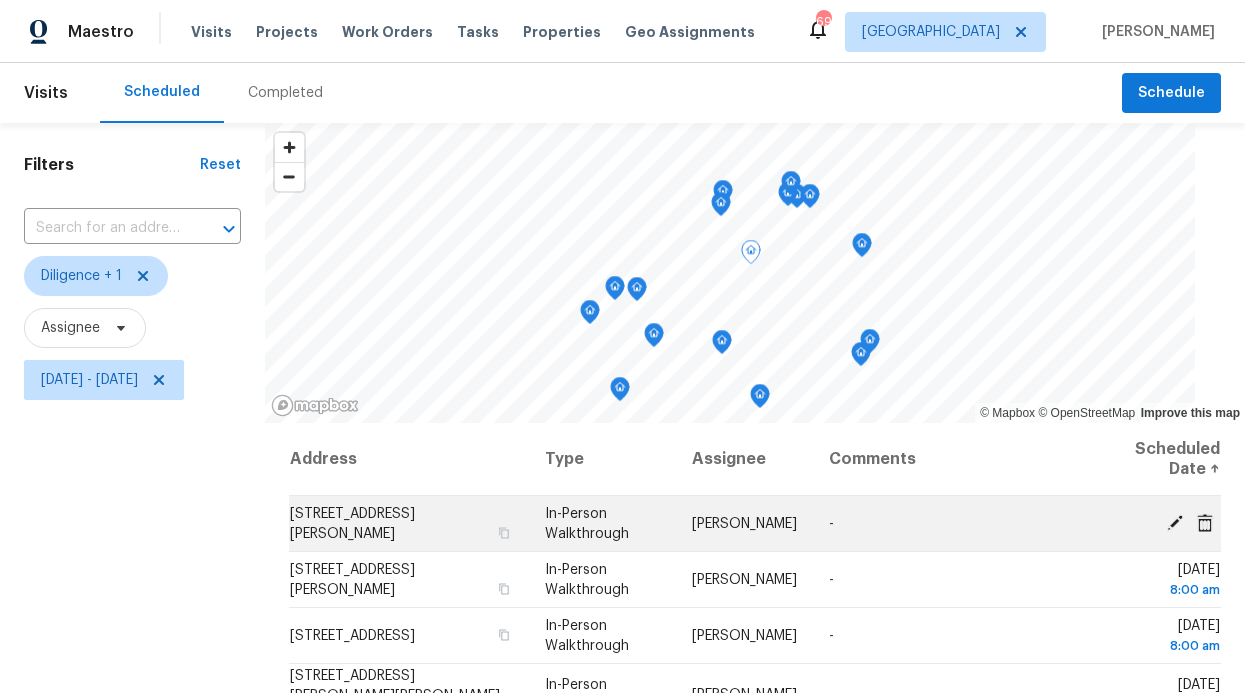 click 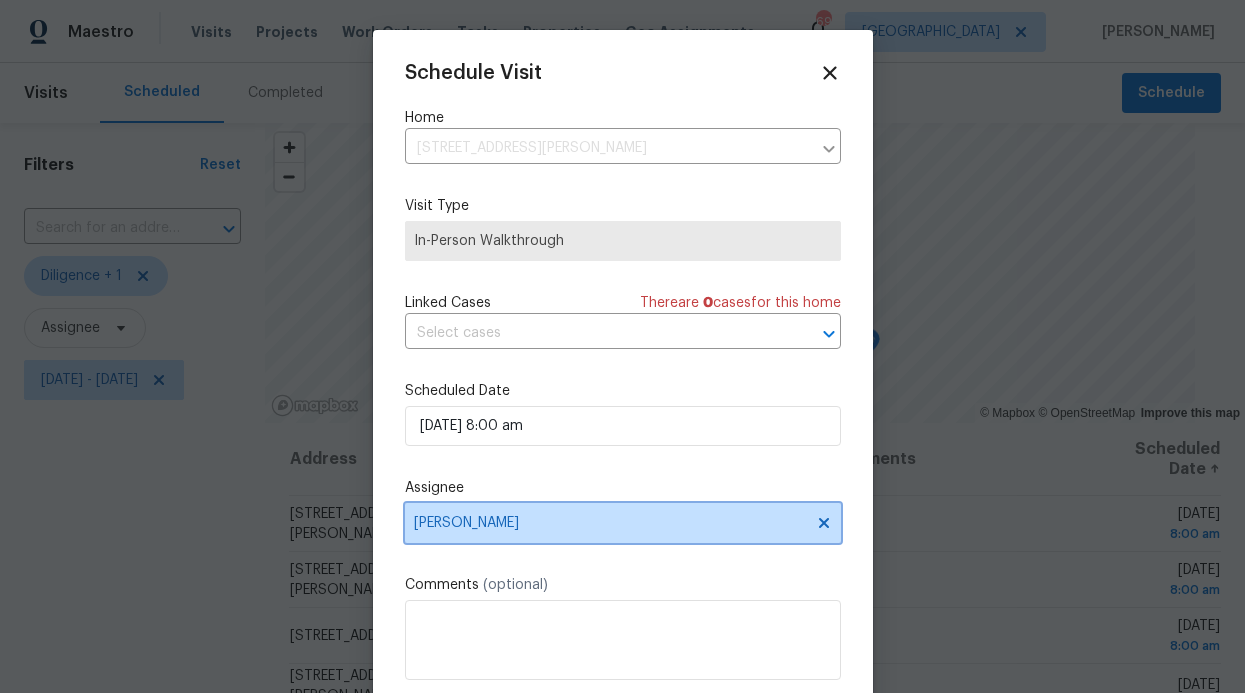 click on "[PERSON_NAME]" at bounding box center (623, 523) 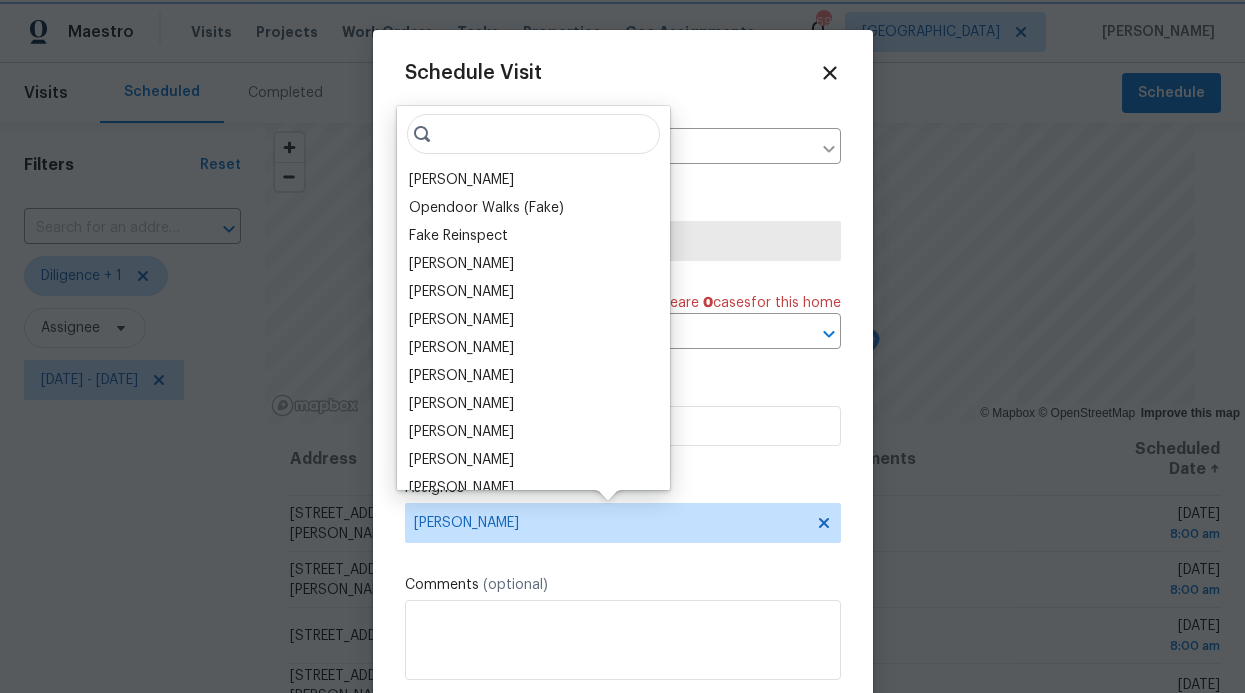 click 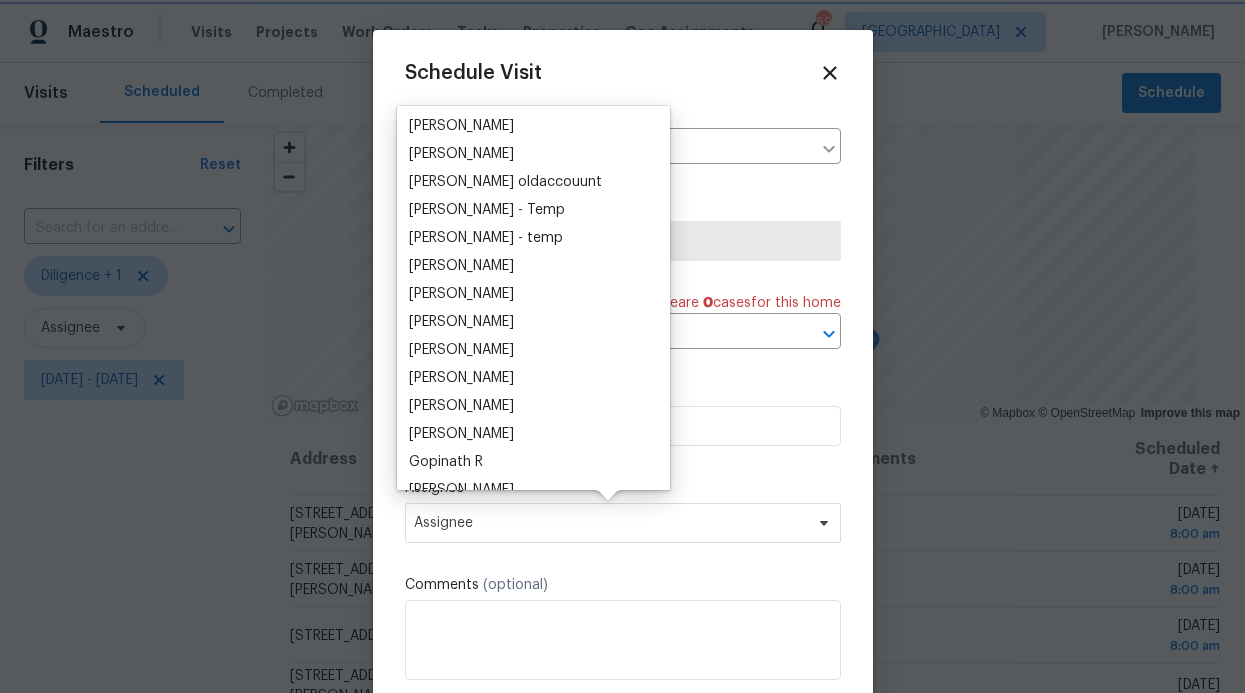 scroll, scrollTop: 0, scrollLeft: 0, axis: both 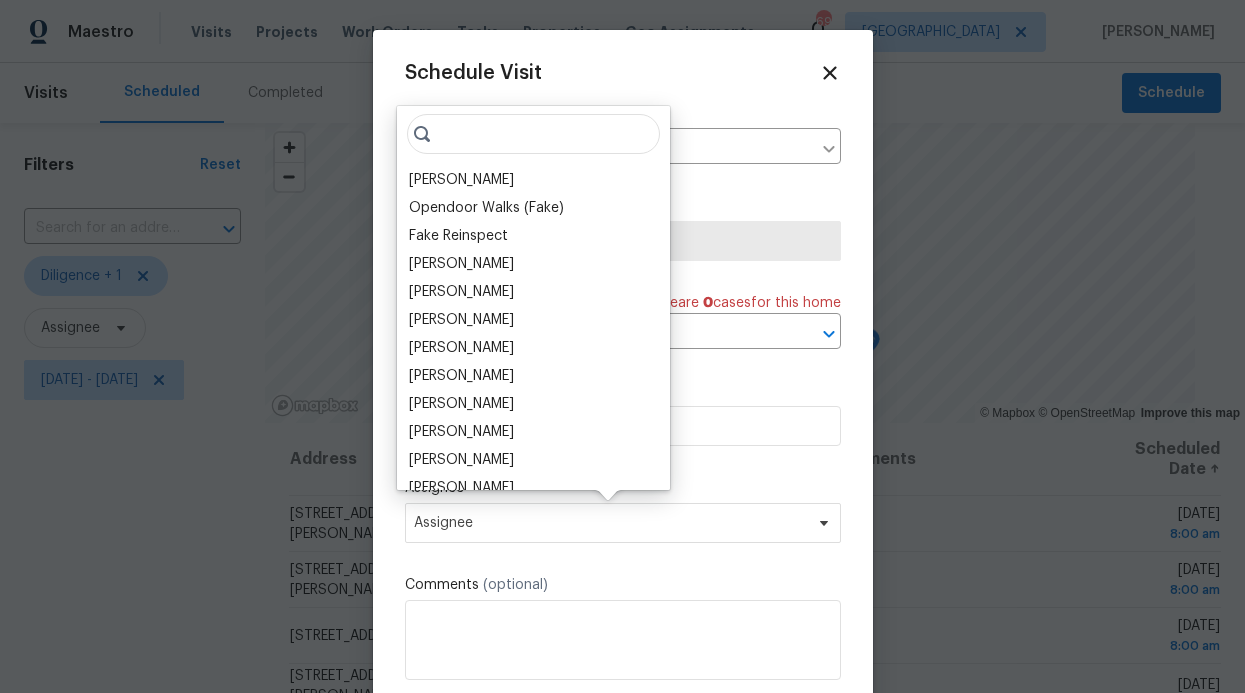 click on "Schedule Visit Home   [STREET_ADDRESS][PERSON_NAME] ​ Visit Type   In-Person Walkthrough Linked Cases There  are   0  case s  for this home   ​ Scheduled Date   [DATE] 8:00 am Assignee   Assignee Comments   (optional) Update" at bounding box center [623, 397] 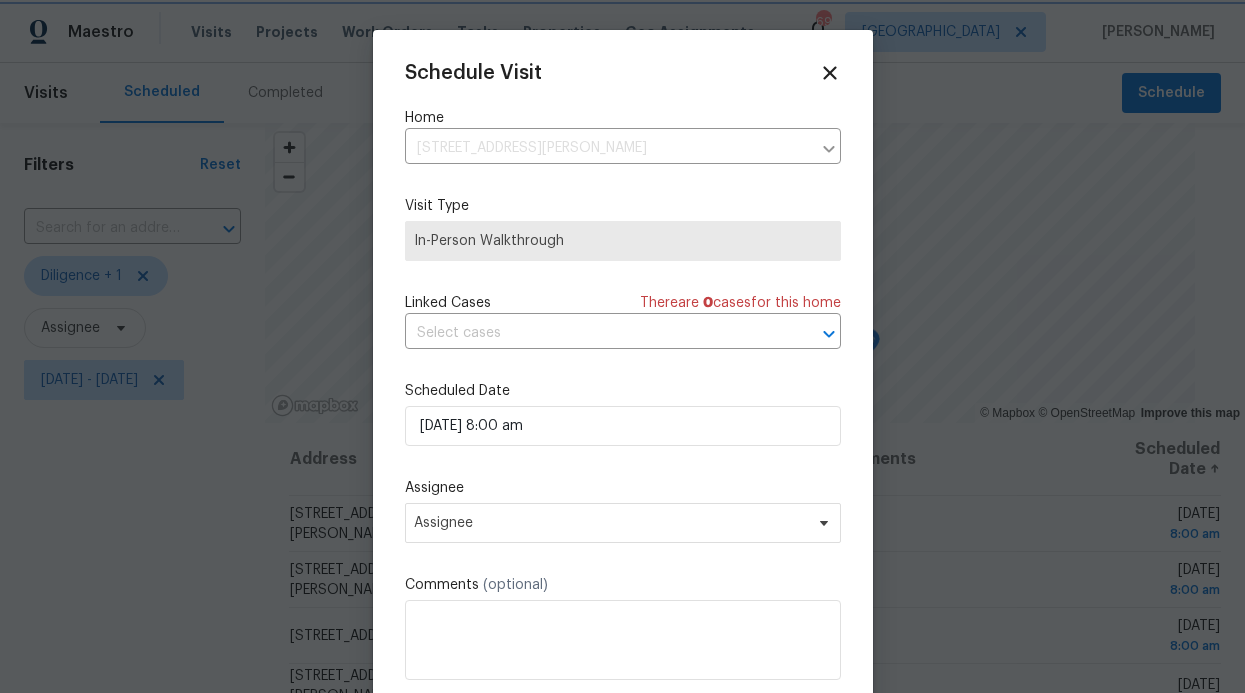 scroll, scrollTop: 36, scrollLeft: 0, axis: vertical 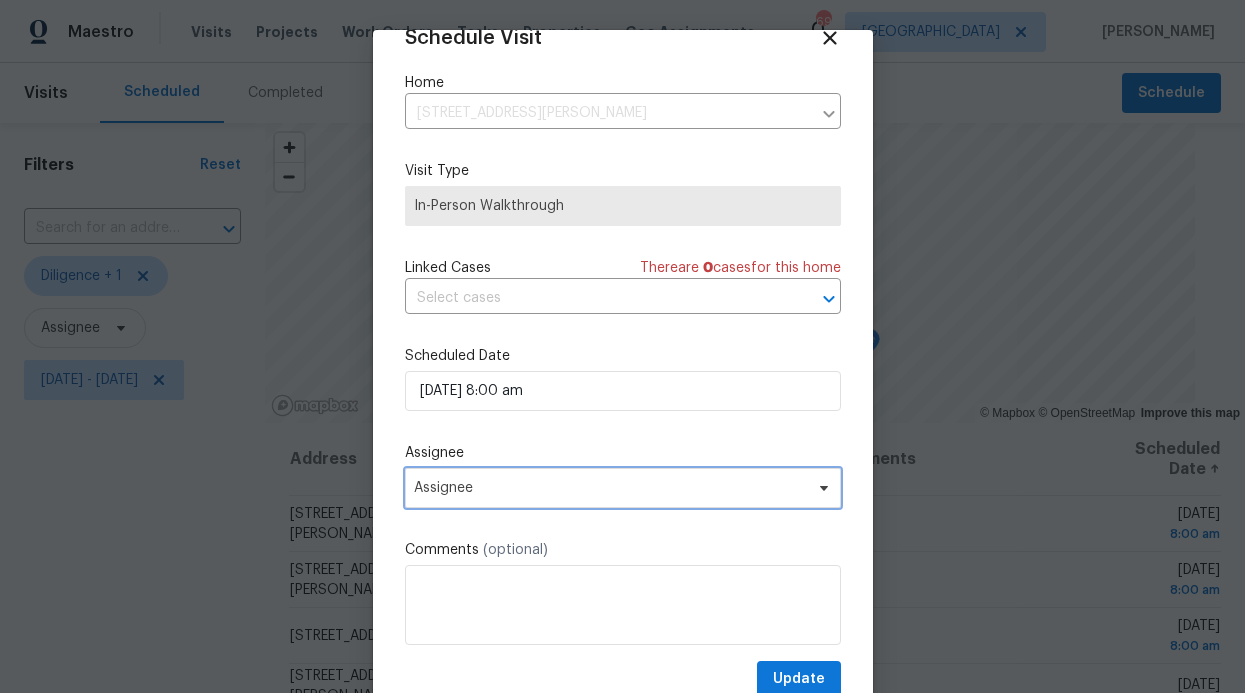 click 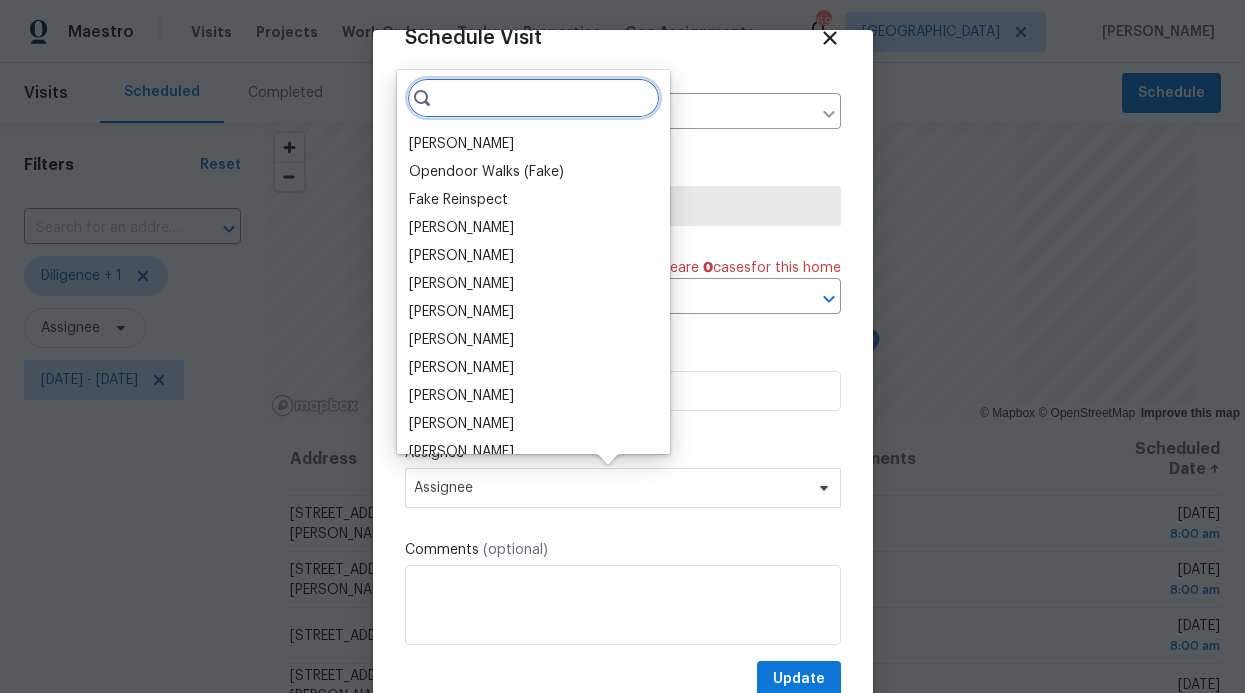 click at bounding box center (533, 98) 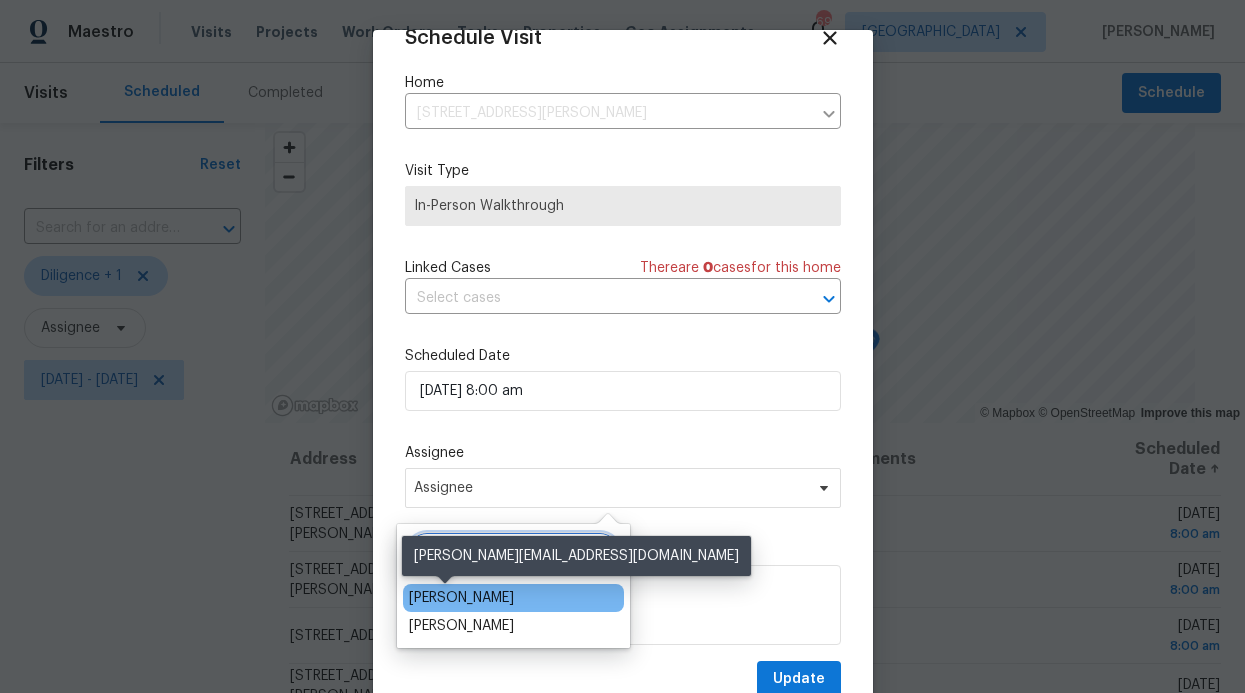 type on "bra" 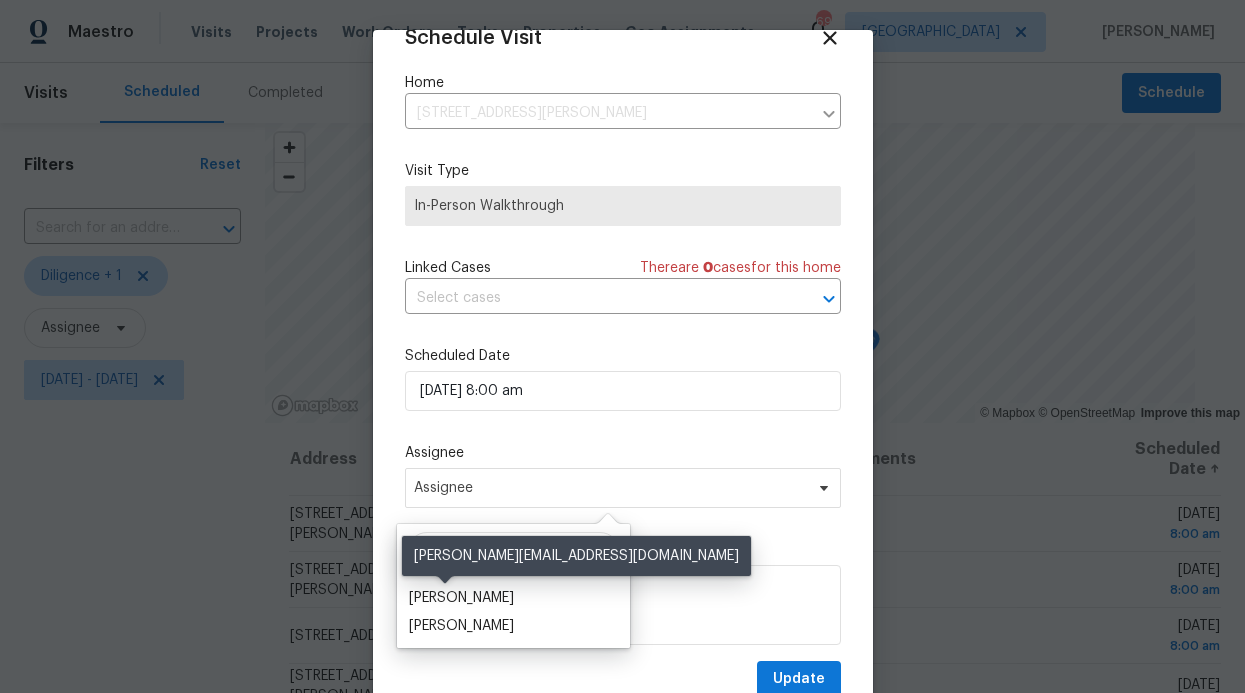 click on "[PERSON_NAME]" at bounding box center [461, 598] 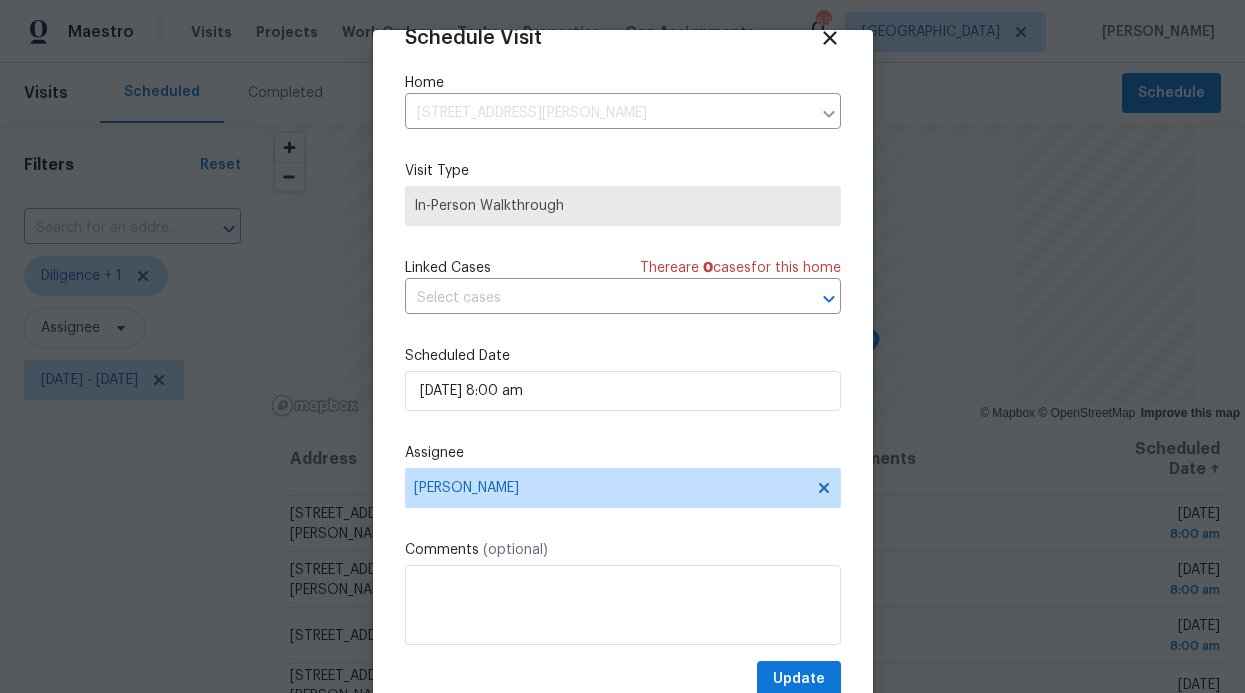 click on "Assignee" at bounding box center [623, 453] 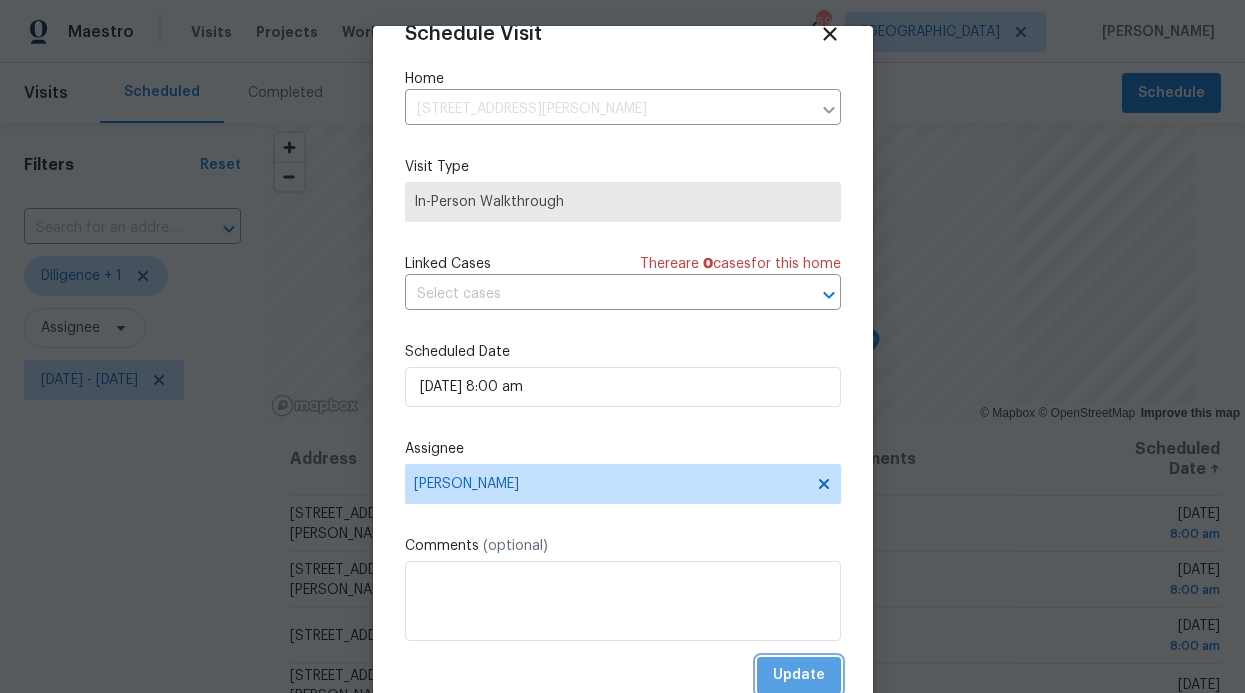 click on "Update" at bounding box center [799, 675] 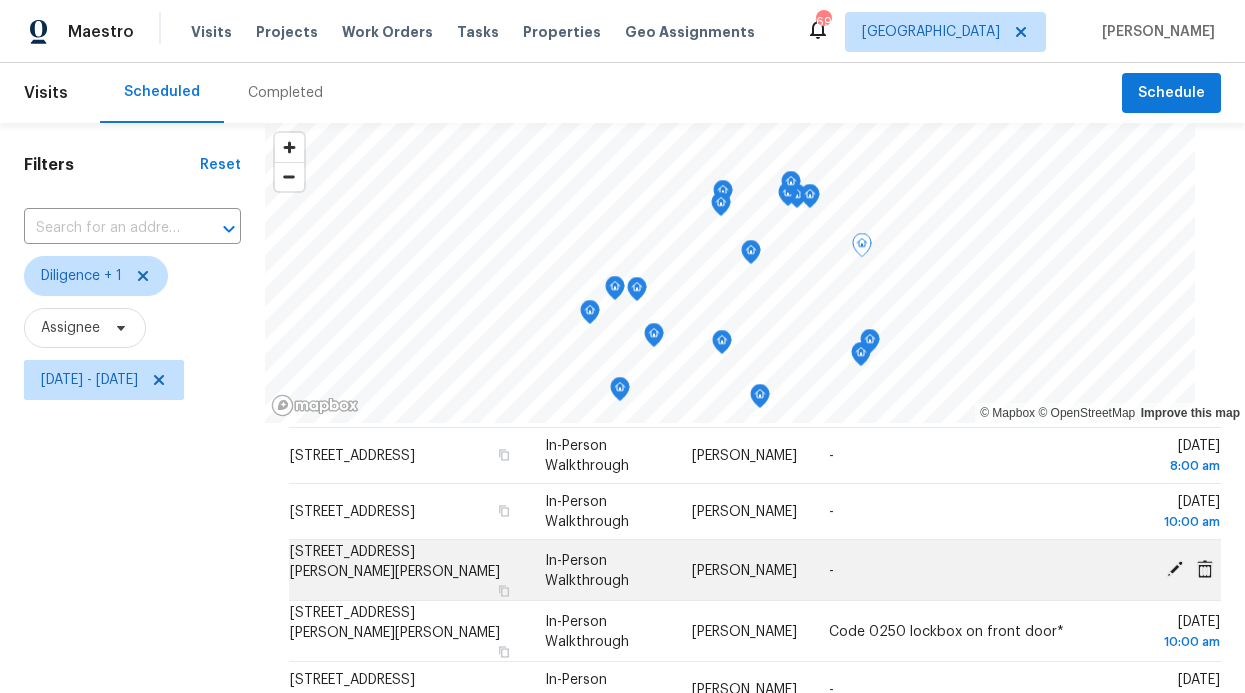scroll, scrollTop: 357, scrollLeft: 0, axis: vertical 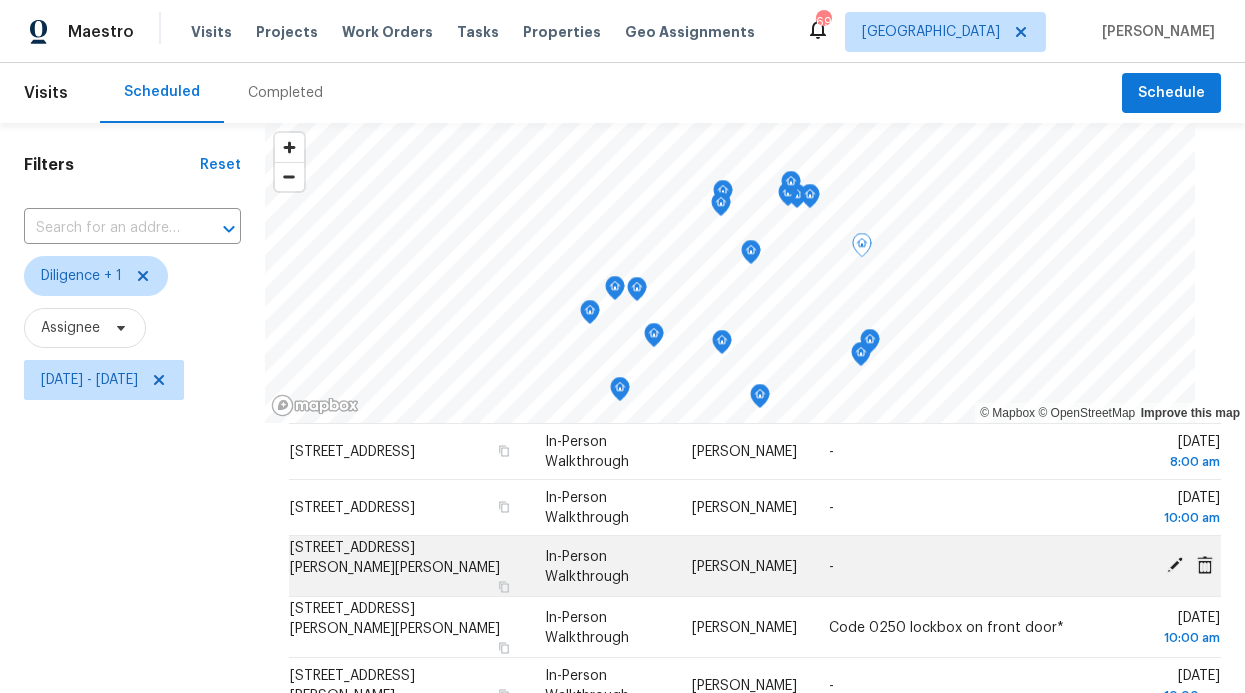 click 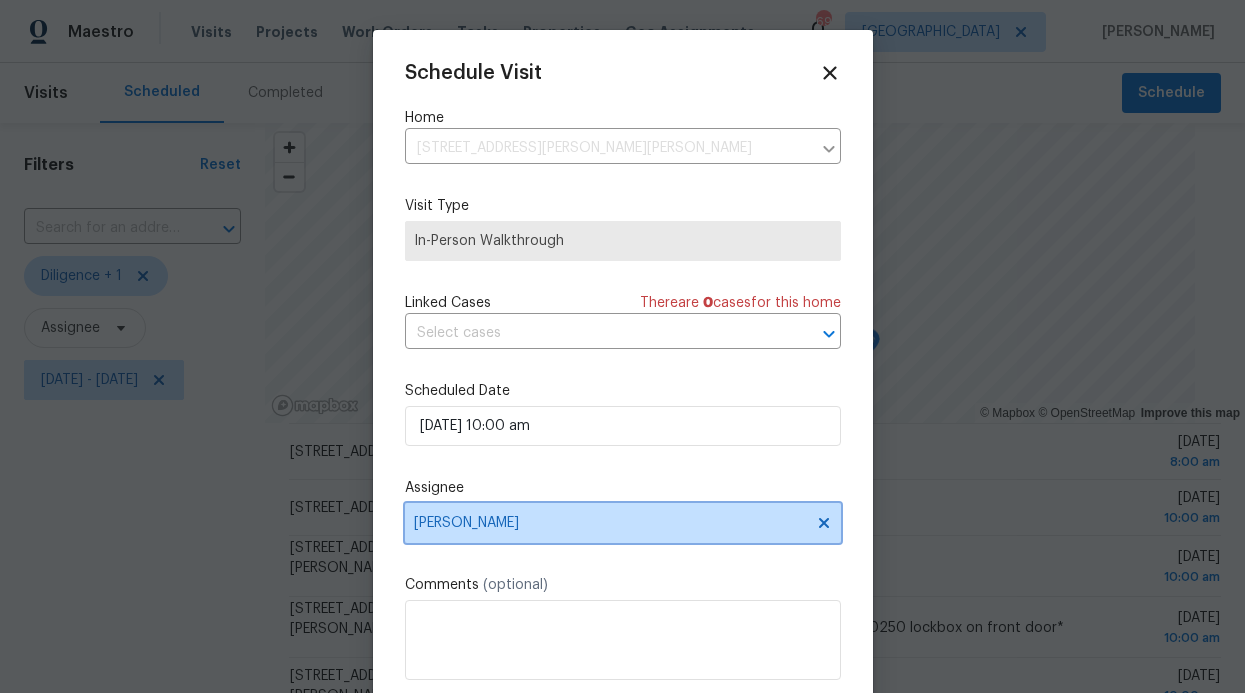 click 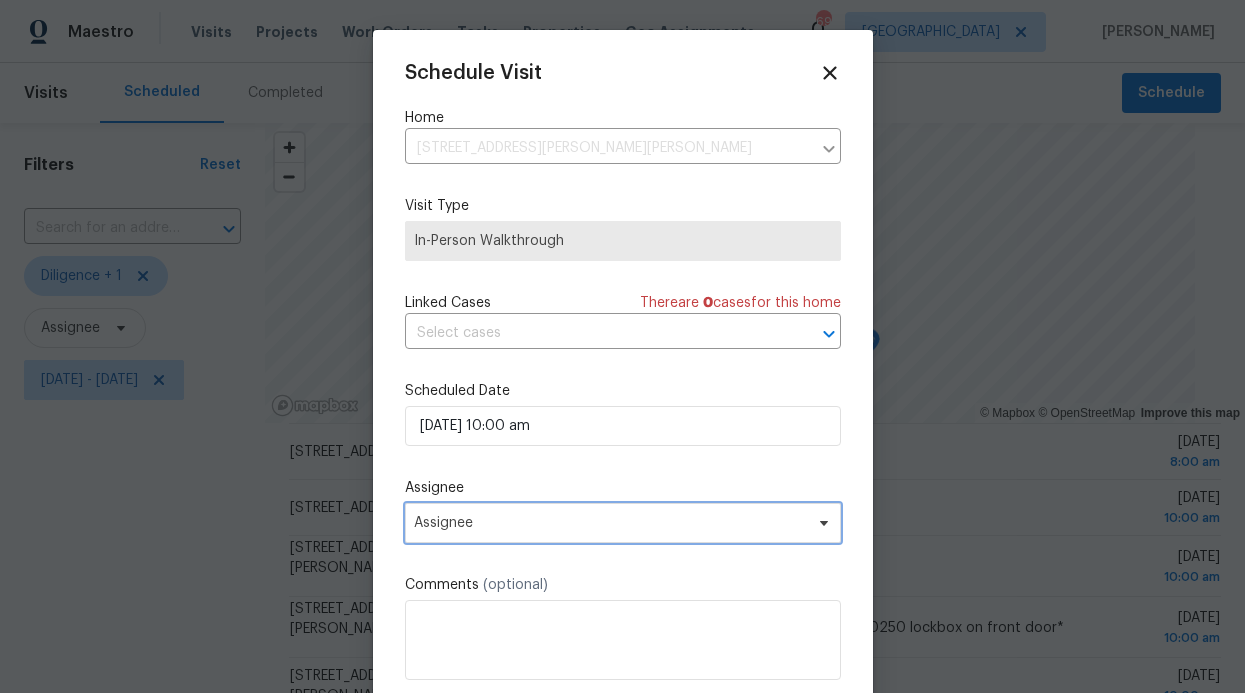 click on "Assignee" at bounding box center (610, 523) 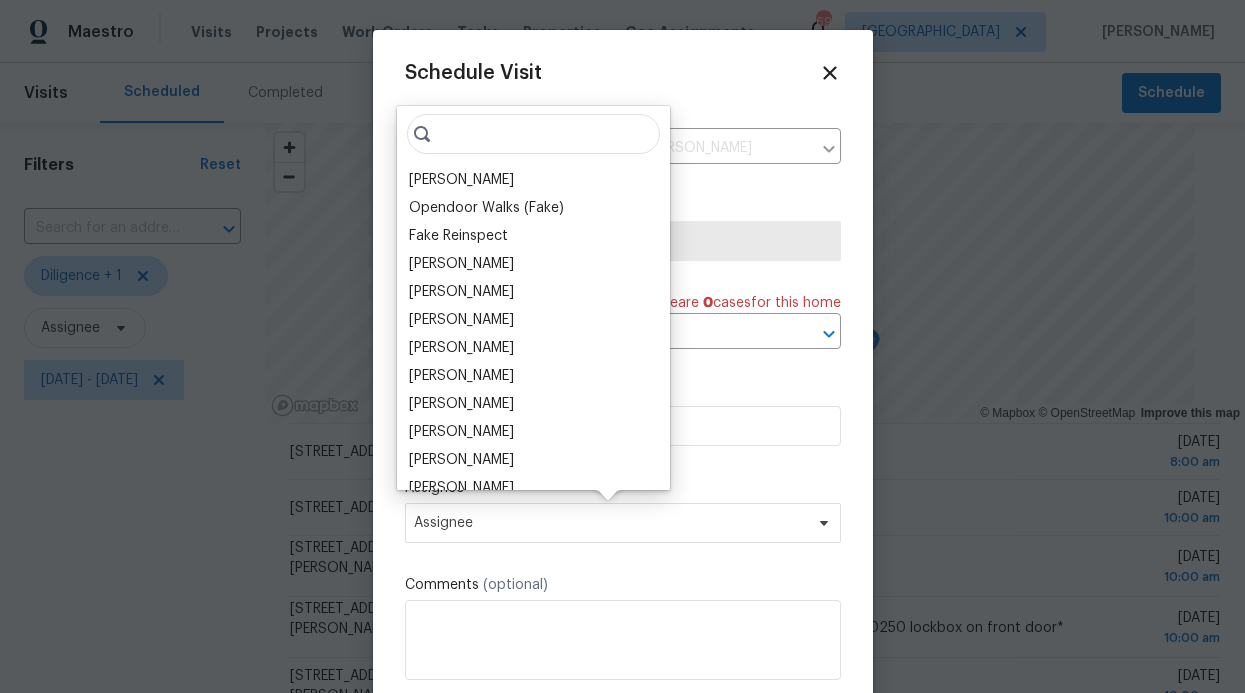 click on "[PERSON_NAME]" at bounding box center (461, 432) 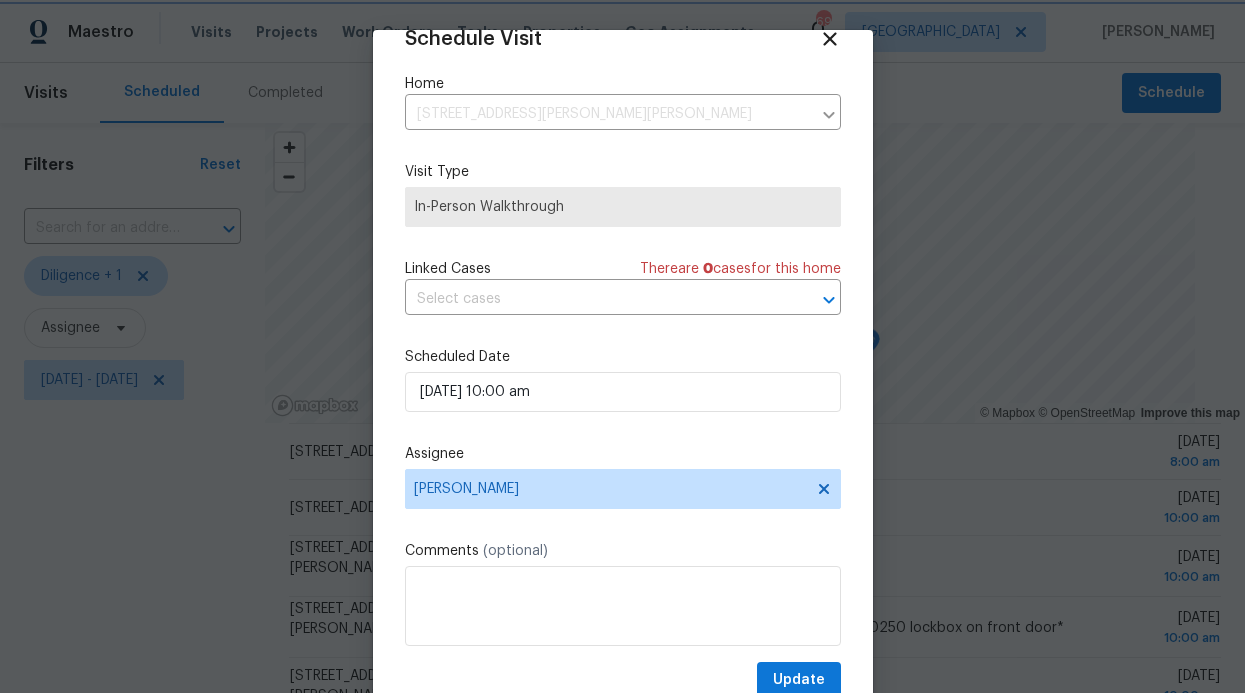 scroll, scrollTop: 36, scrollLeft: 0, axis: vertical 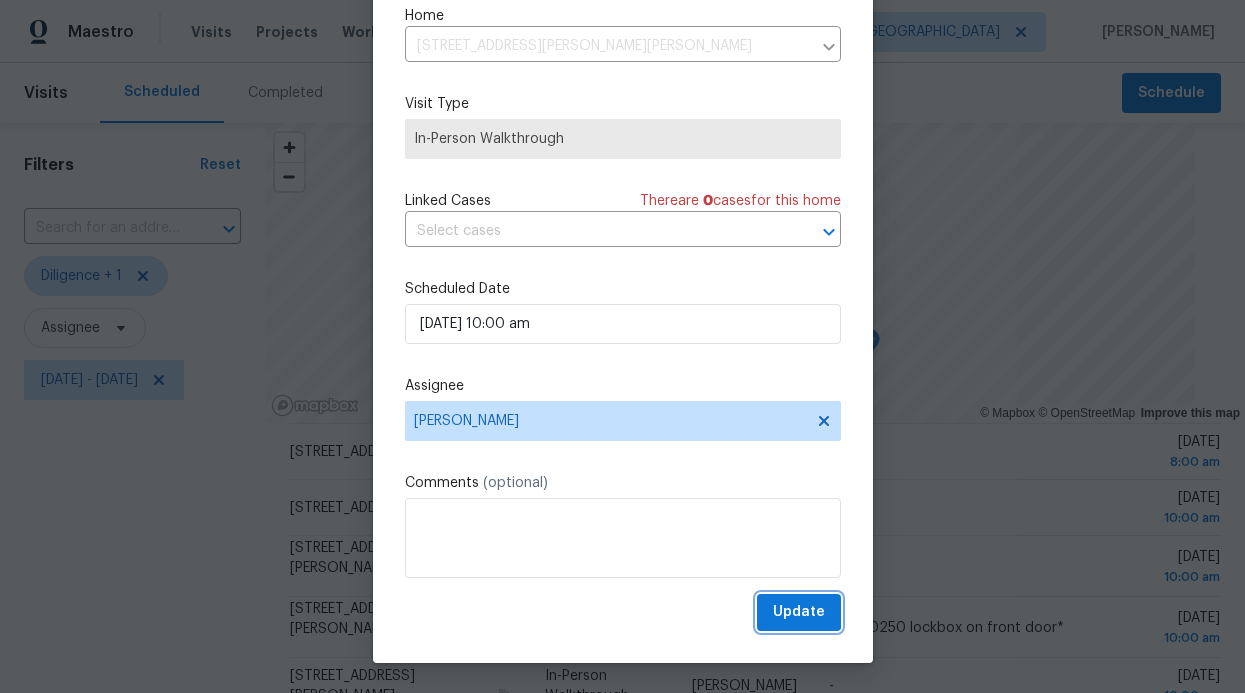 click on "Update" at bounding box center [799, 612] 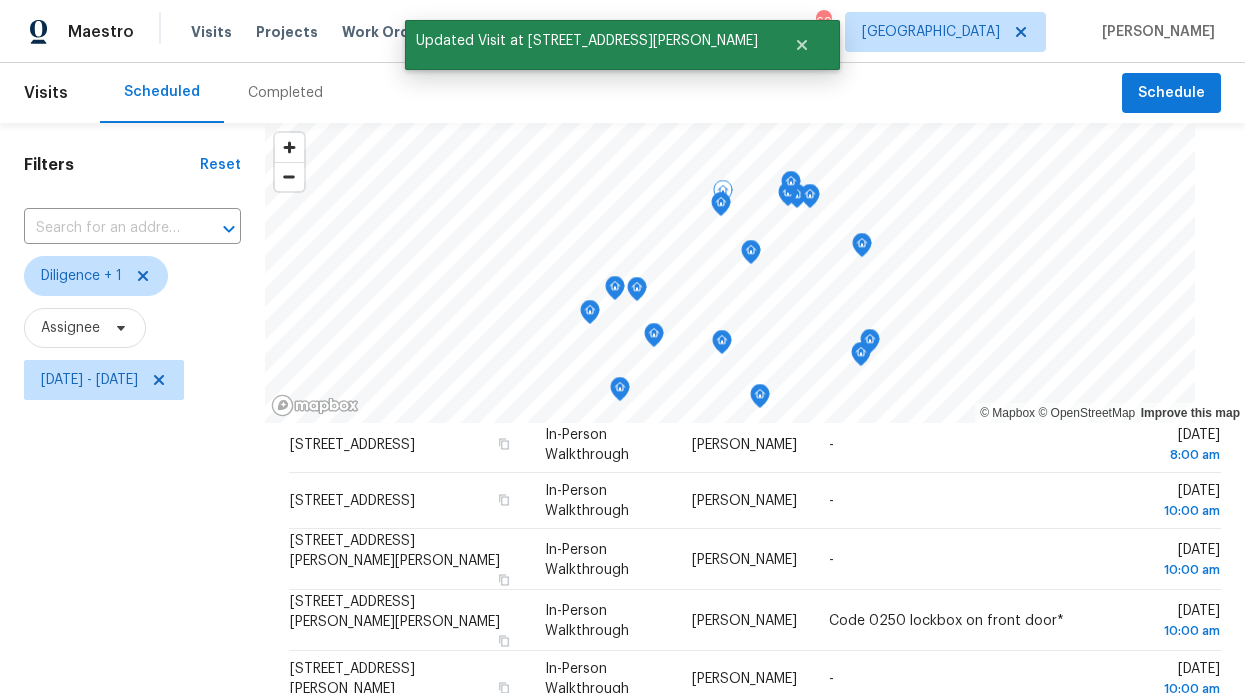 scroll, scrollTop: 0, scrollLeft: 0, axis: both 